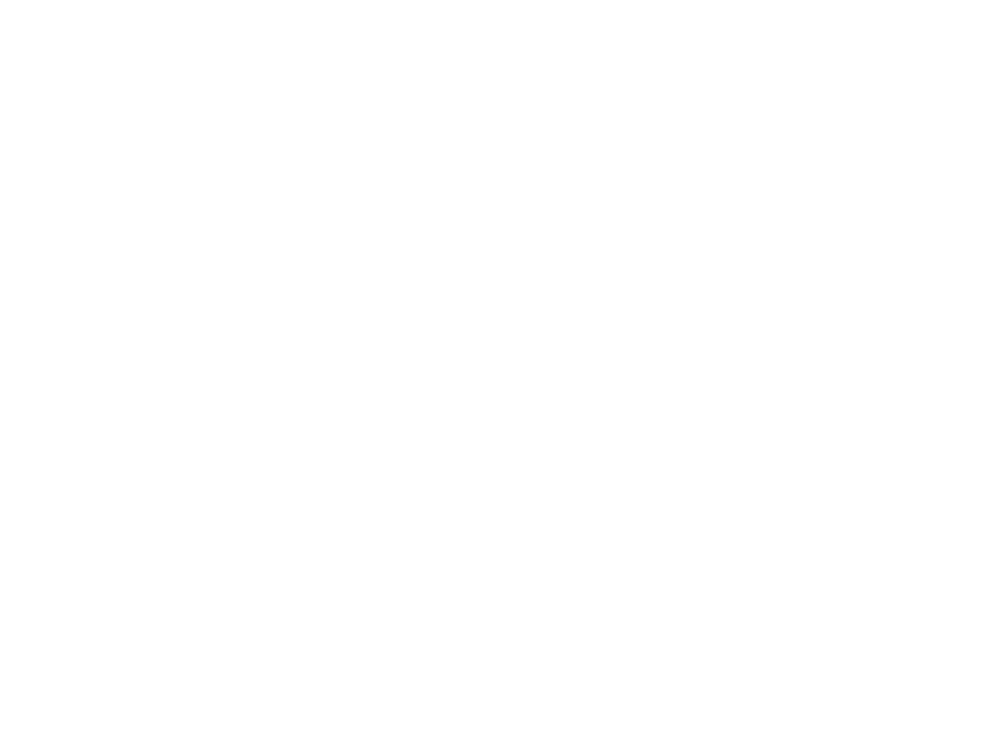 scroll, scrollTop: 0, scrollLeft: 0, axis: both 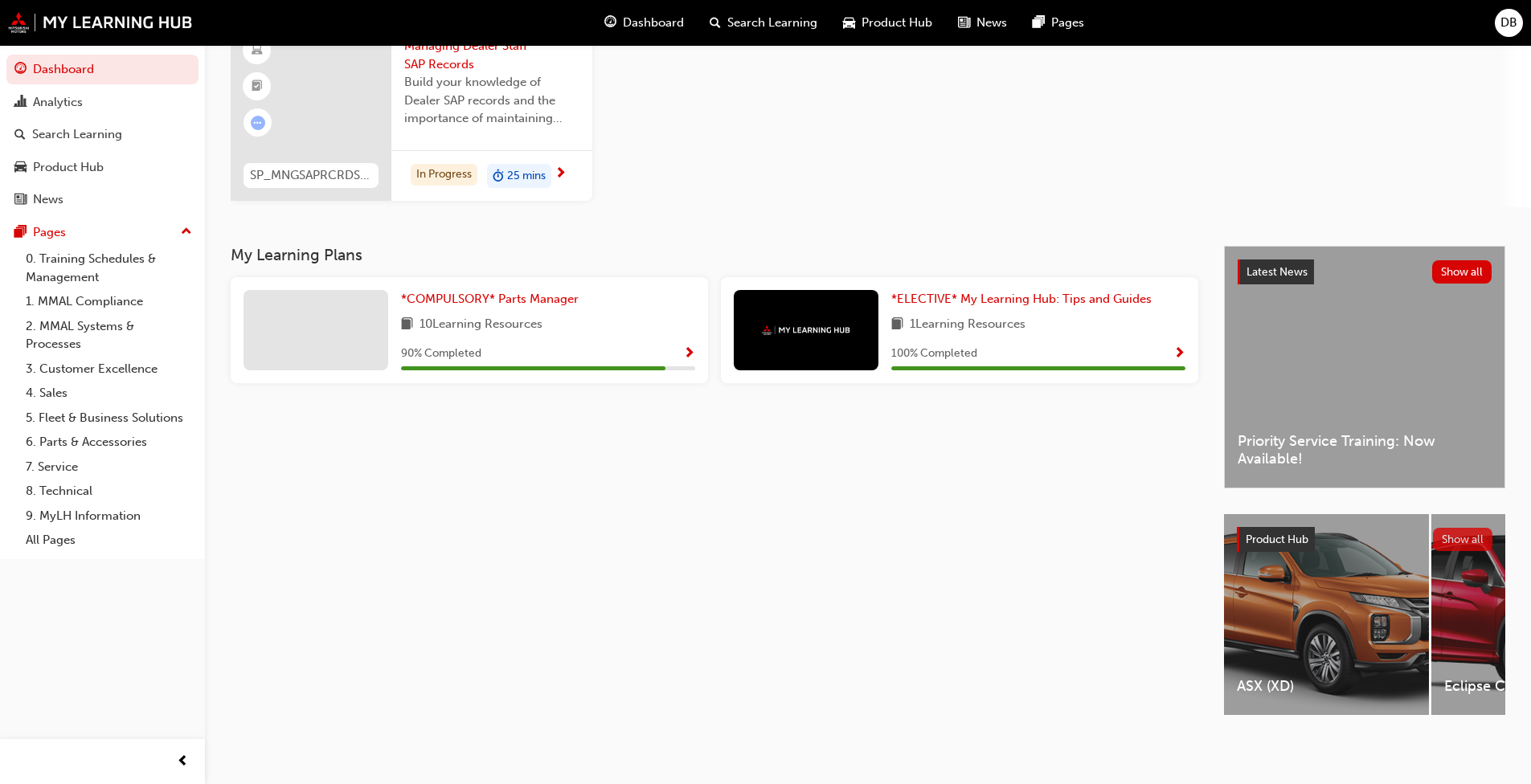 click on "Show all" at bounding box center [1463, 539] 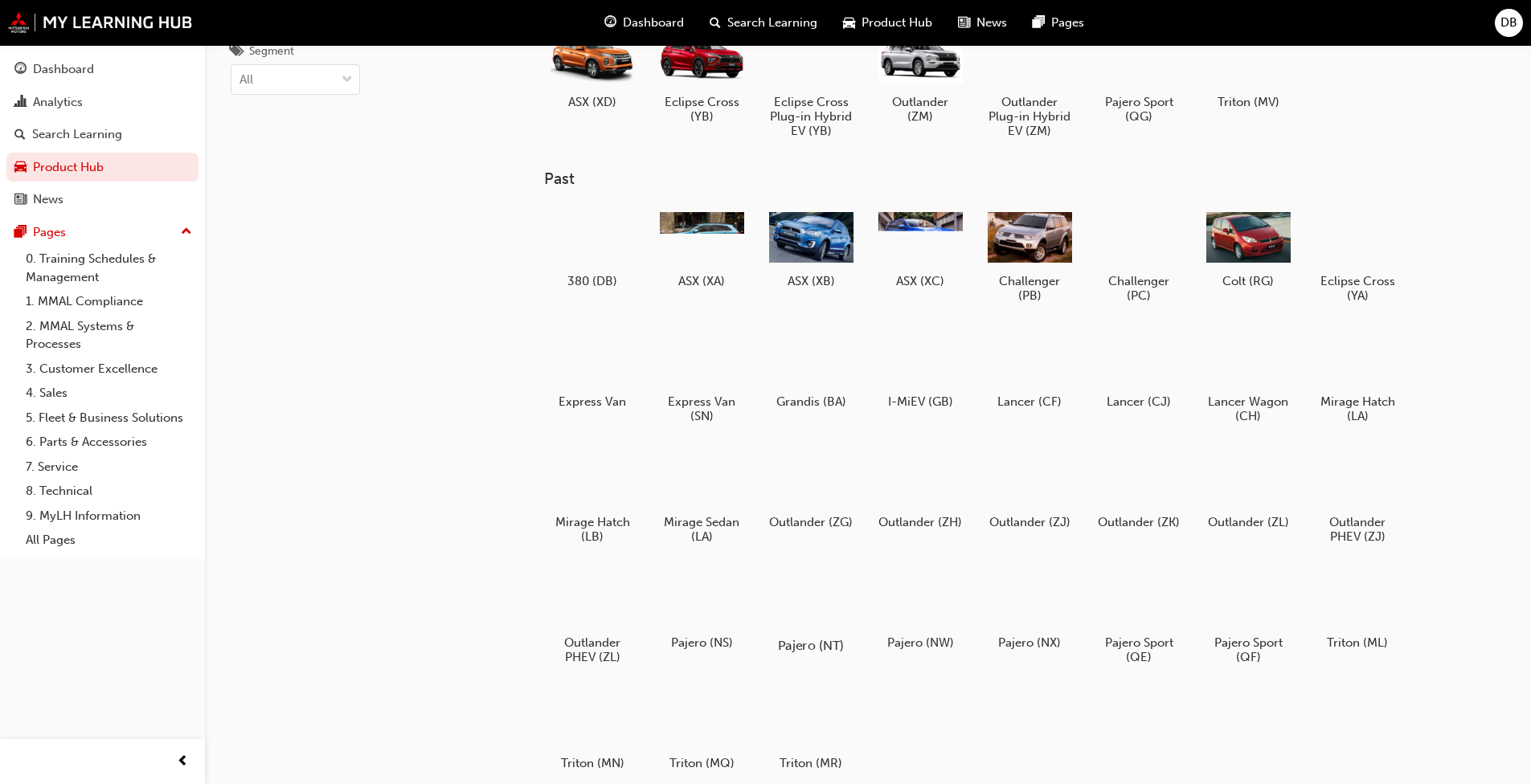 scroll, scrollTop: 0, scrollLeft: 0, axis: both 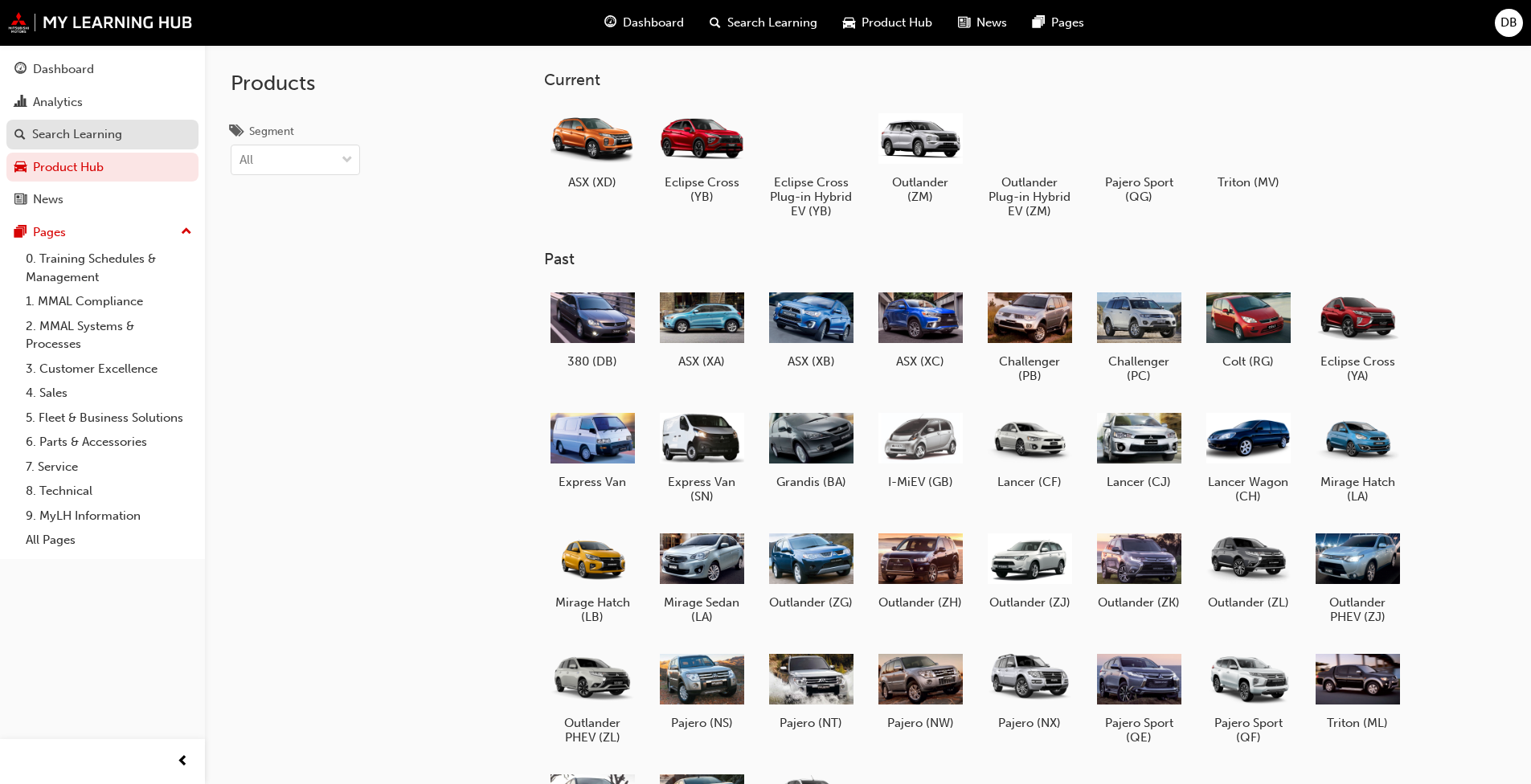 click on "Search Learning" at bounding box center [77, 134] 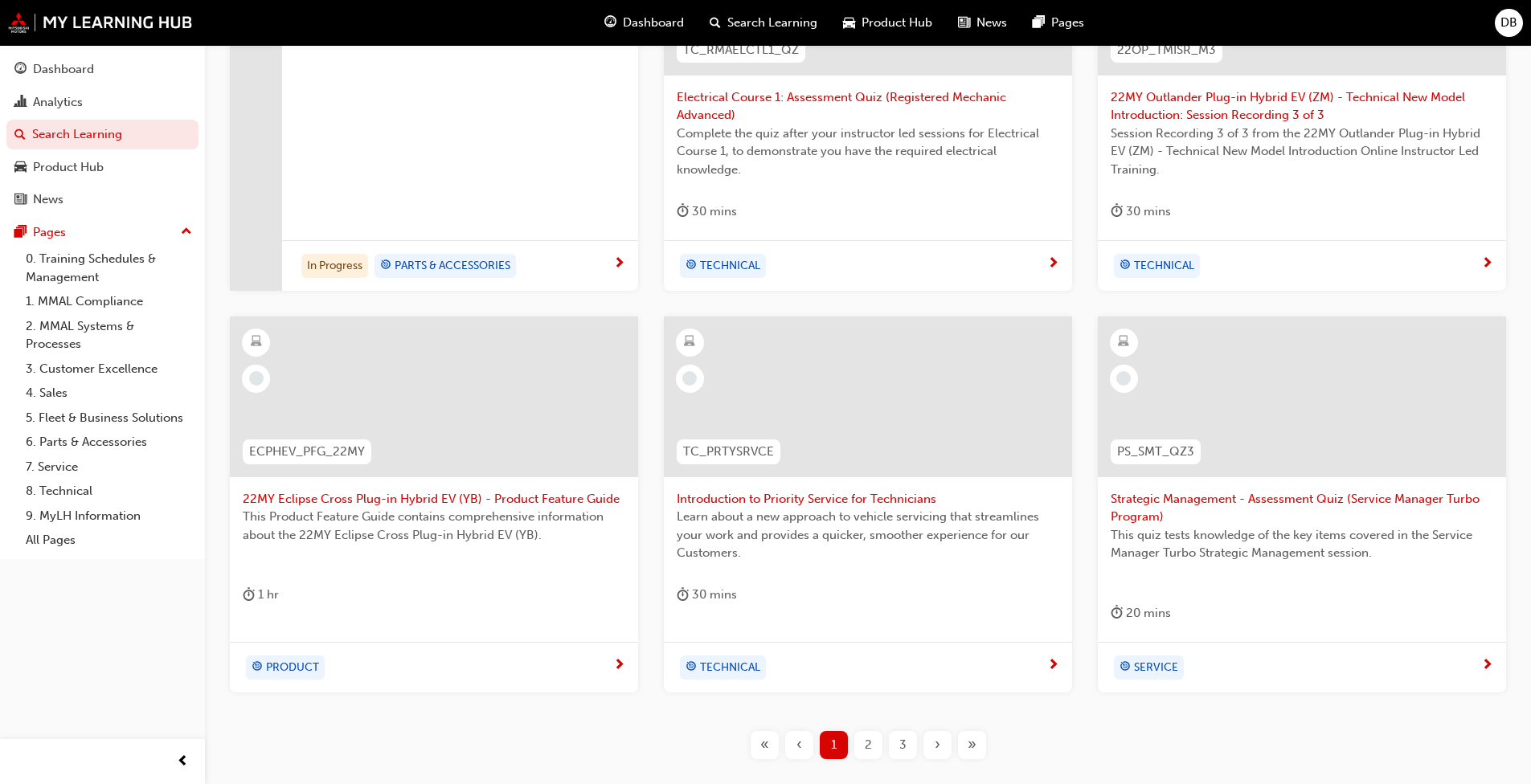 scroll, scrollTop: 562, scrollLeft: 0, axis: vertical 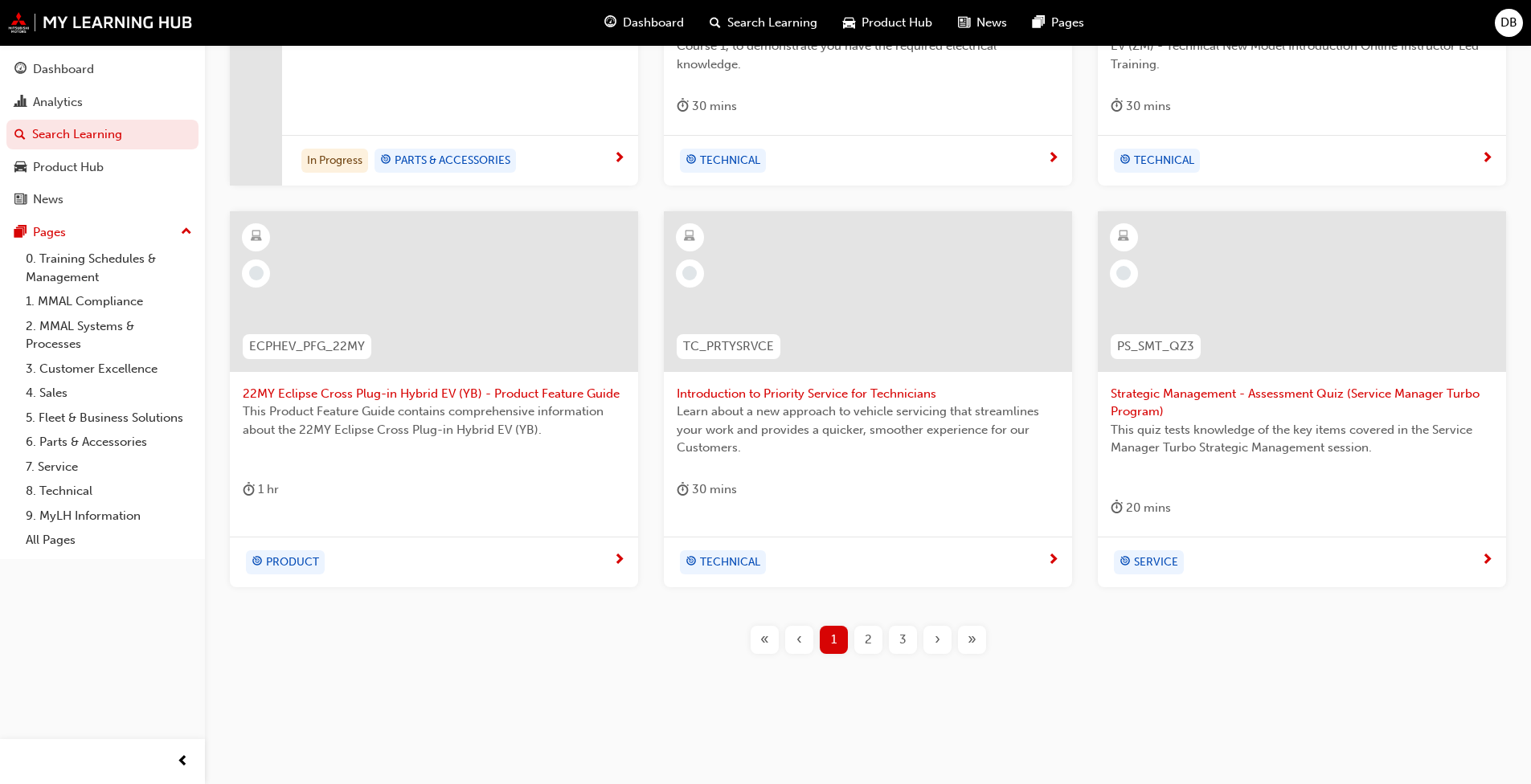 click on "2" at bounding box center [868, 639] 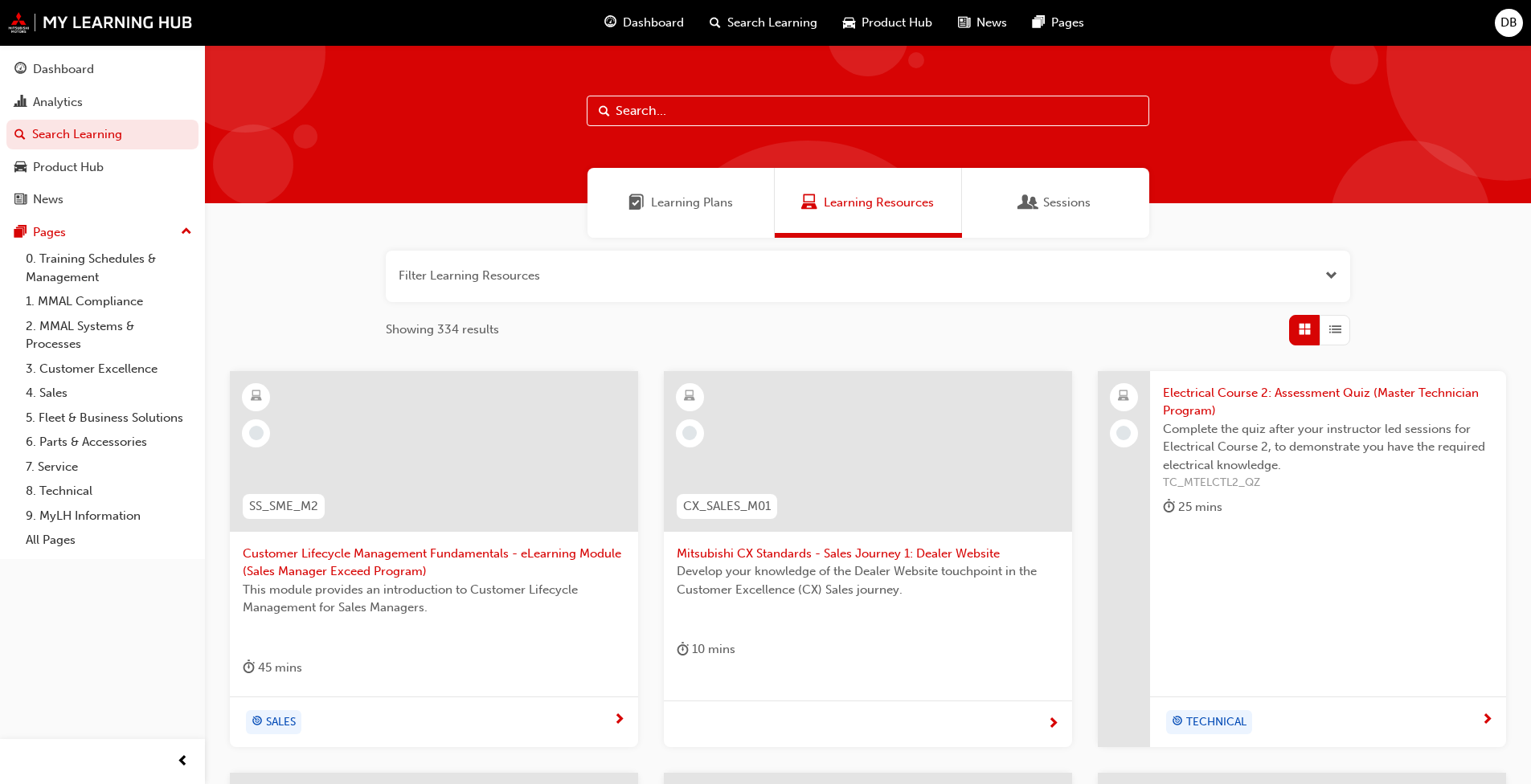 scroll, scrollTop: 0, scrollLeft: 0, axis: both 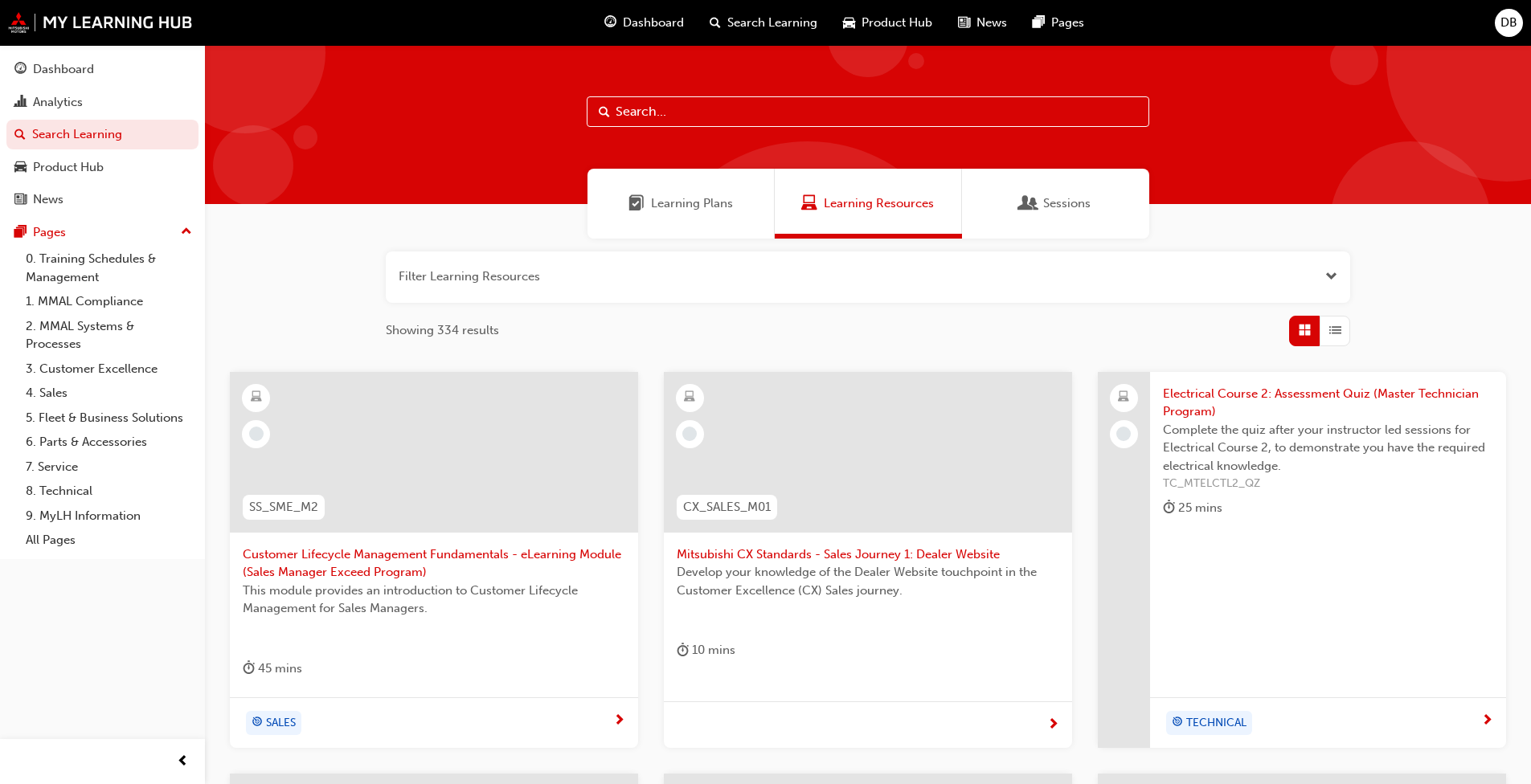 click on "Learning Plans" at bounding box center (692, 203) 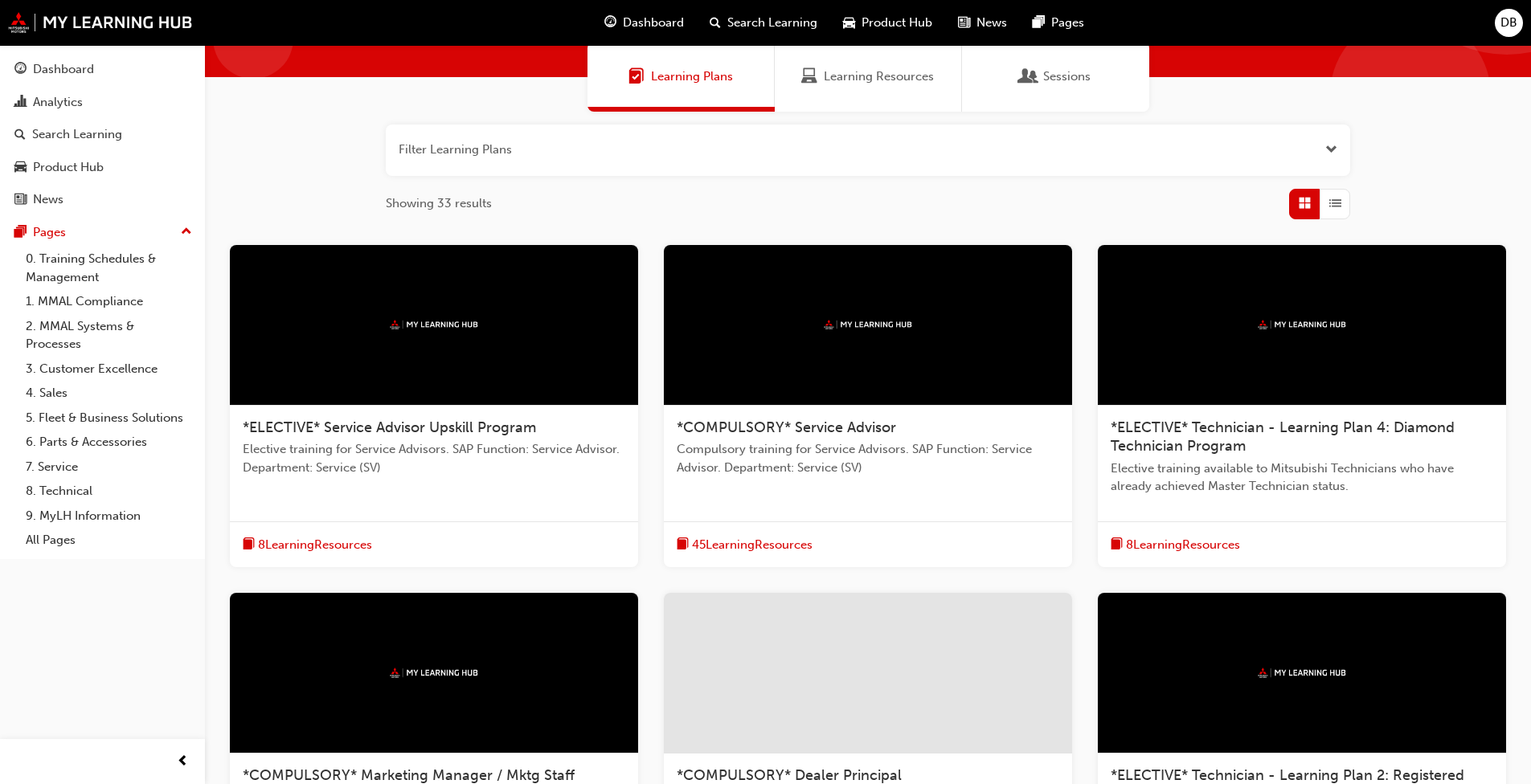 scroll, scrollTop: 0, scrollLeft: 0, axis: both 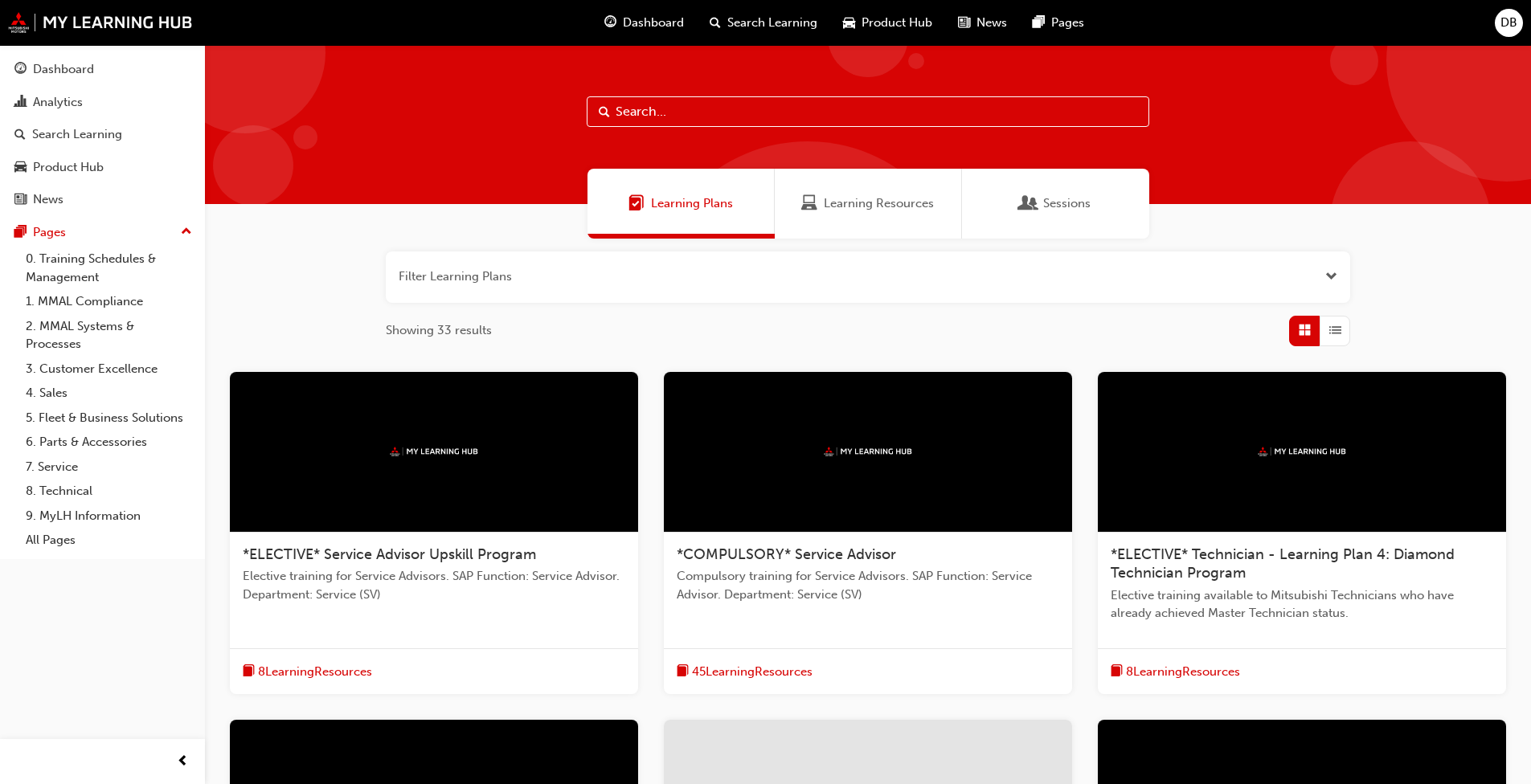 click on "Sessions" at bounding box center (1066, 203) 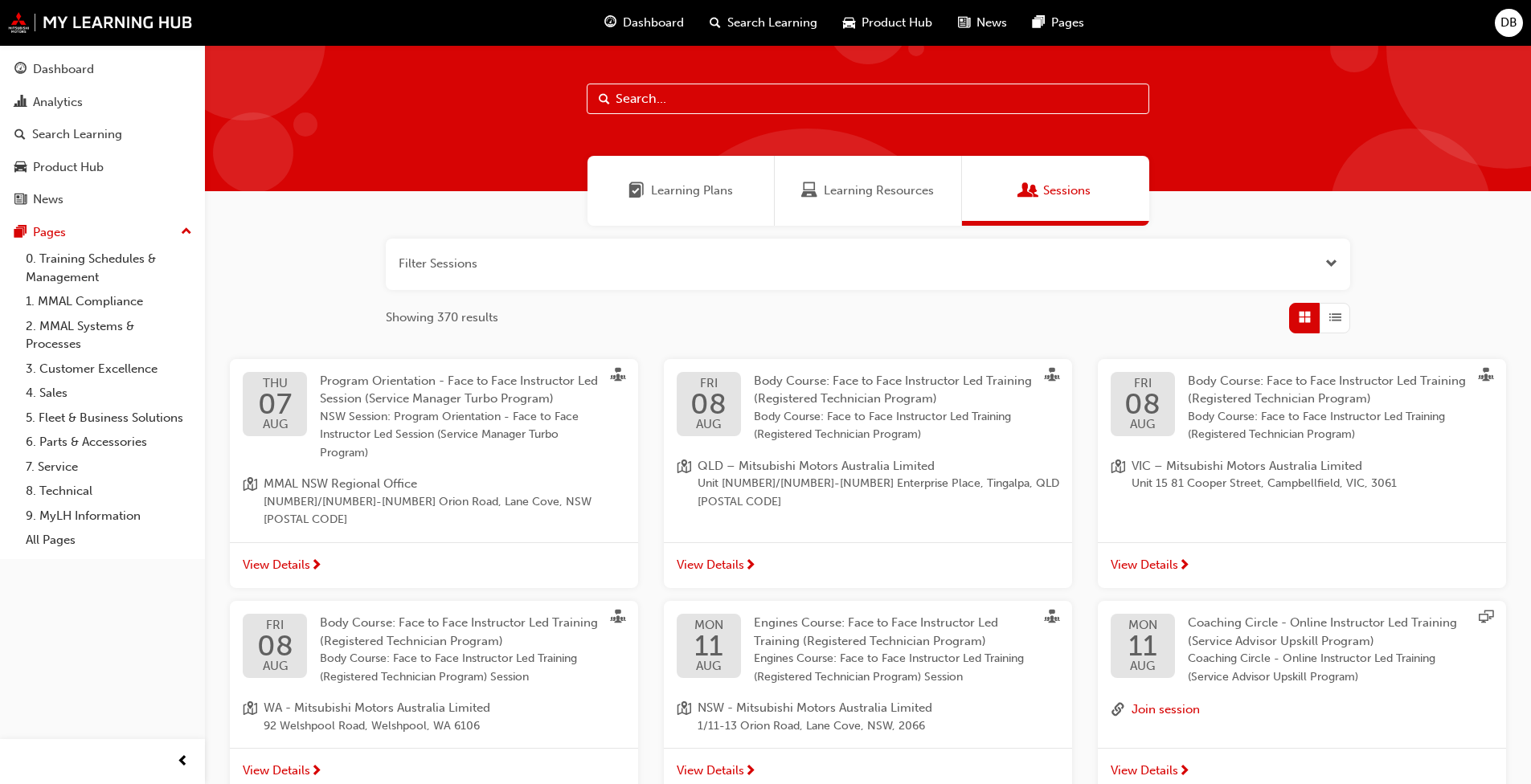 scroll, scrollTop: 0, scrollLeft: 0, axis: both 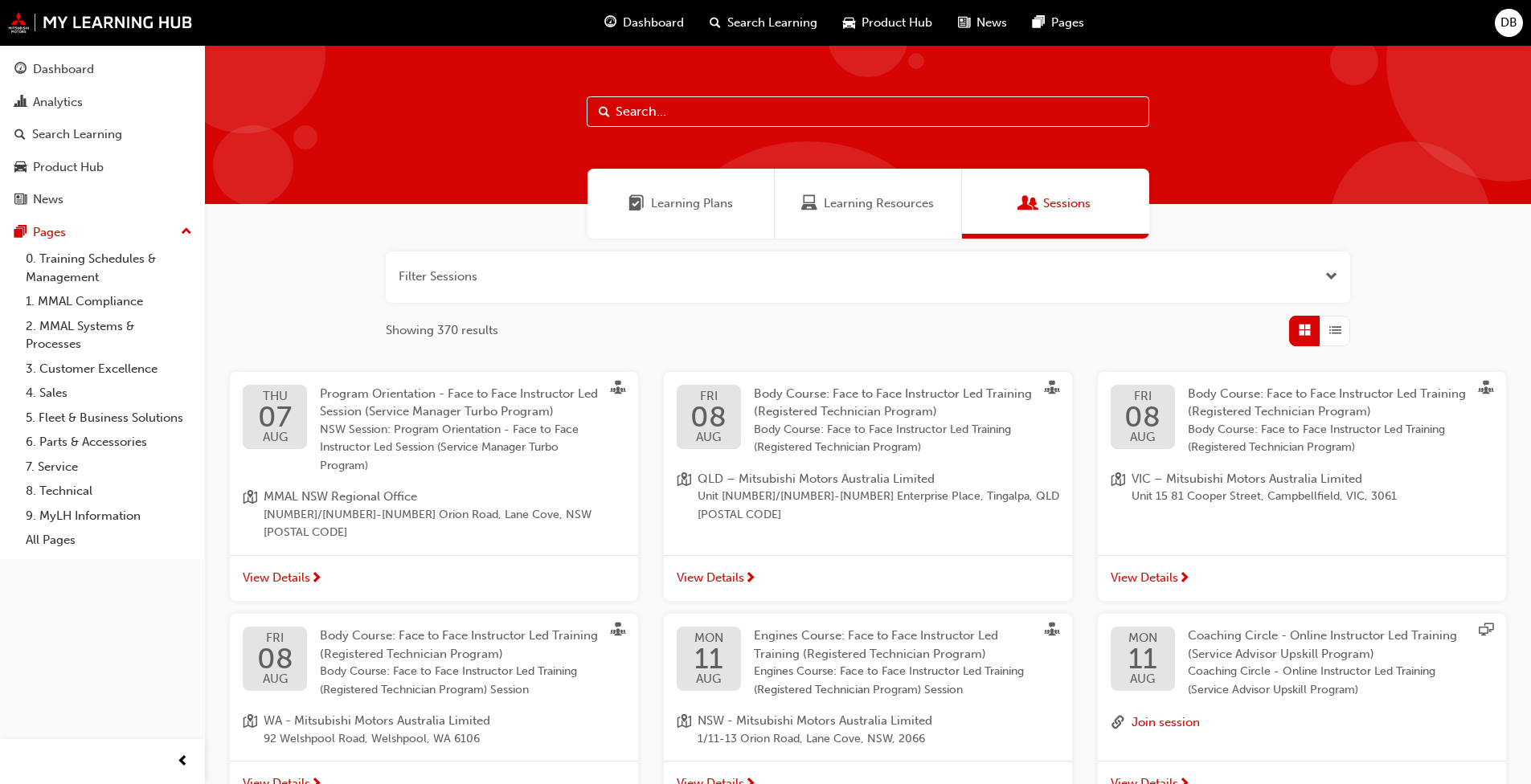 click on "Learning Resources" at bounding box center (878, 203) 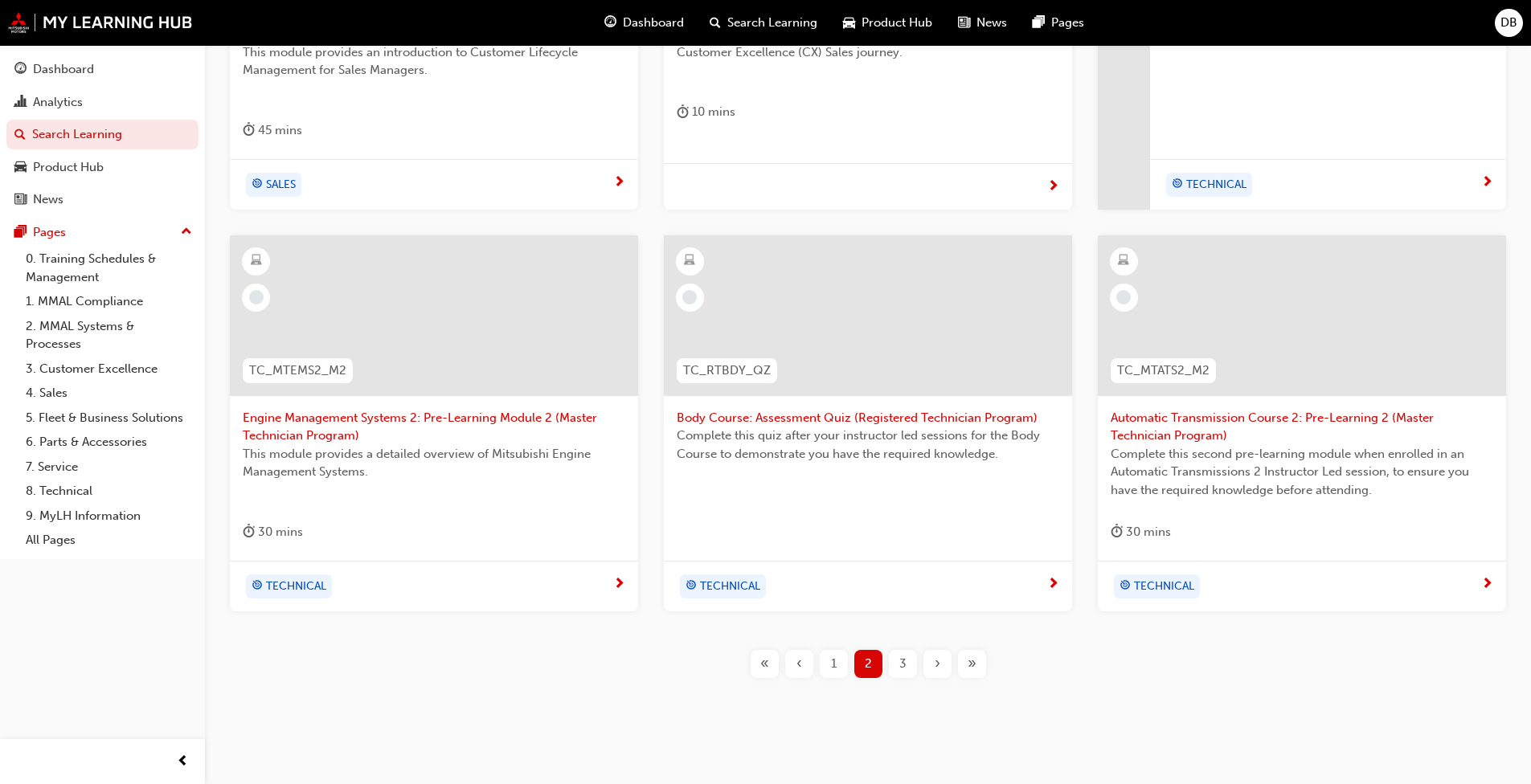 scroll, scrollTop: 562, scrollLeft: 0, axis: vertical 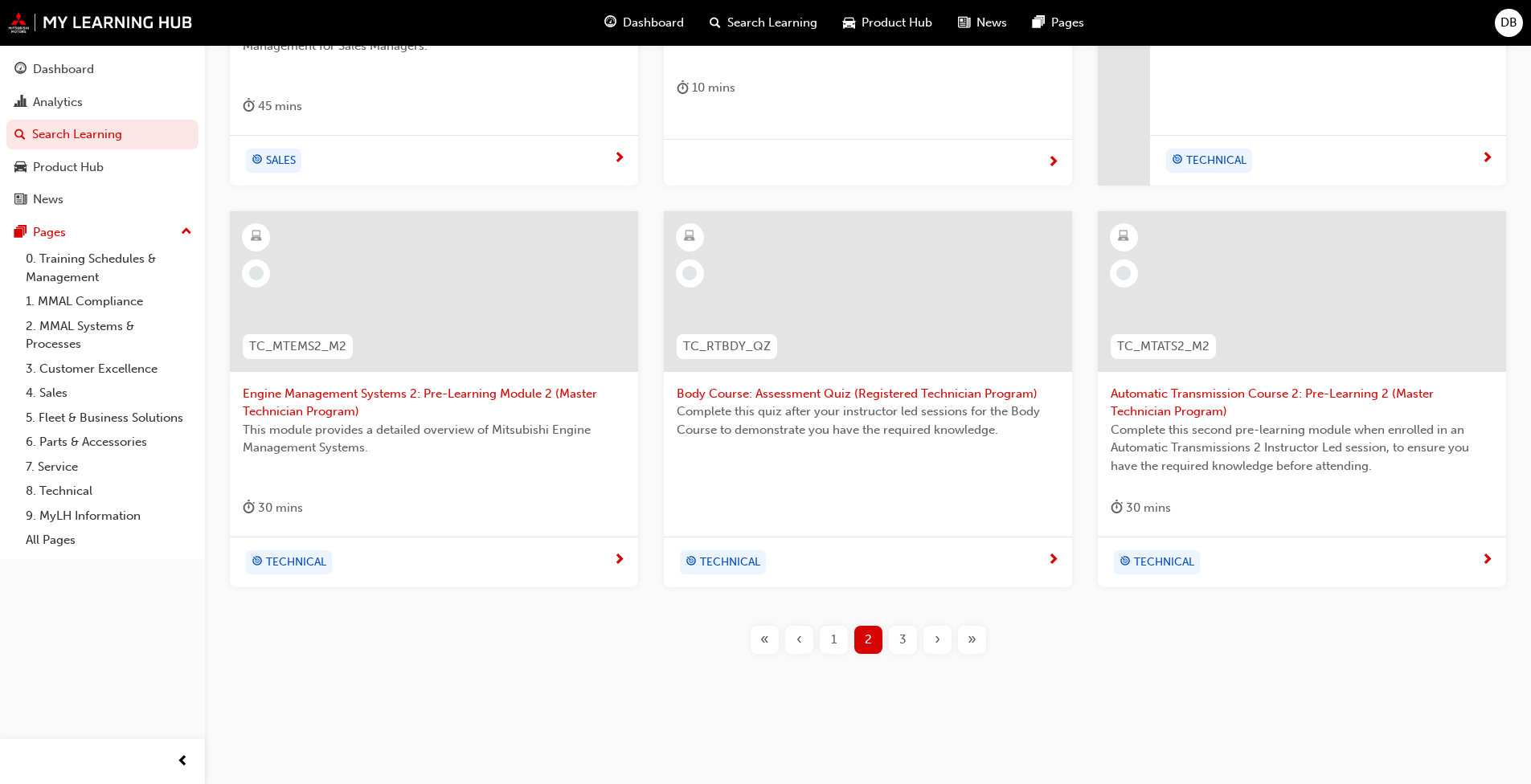 click on "«" at bounding box center [764, 639] 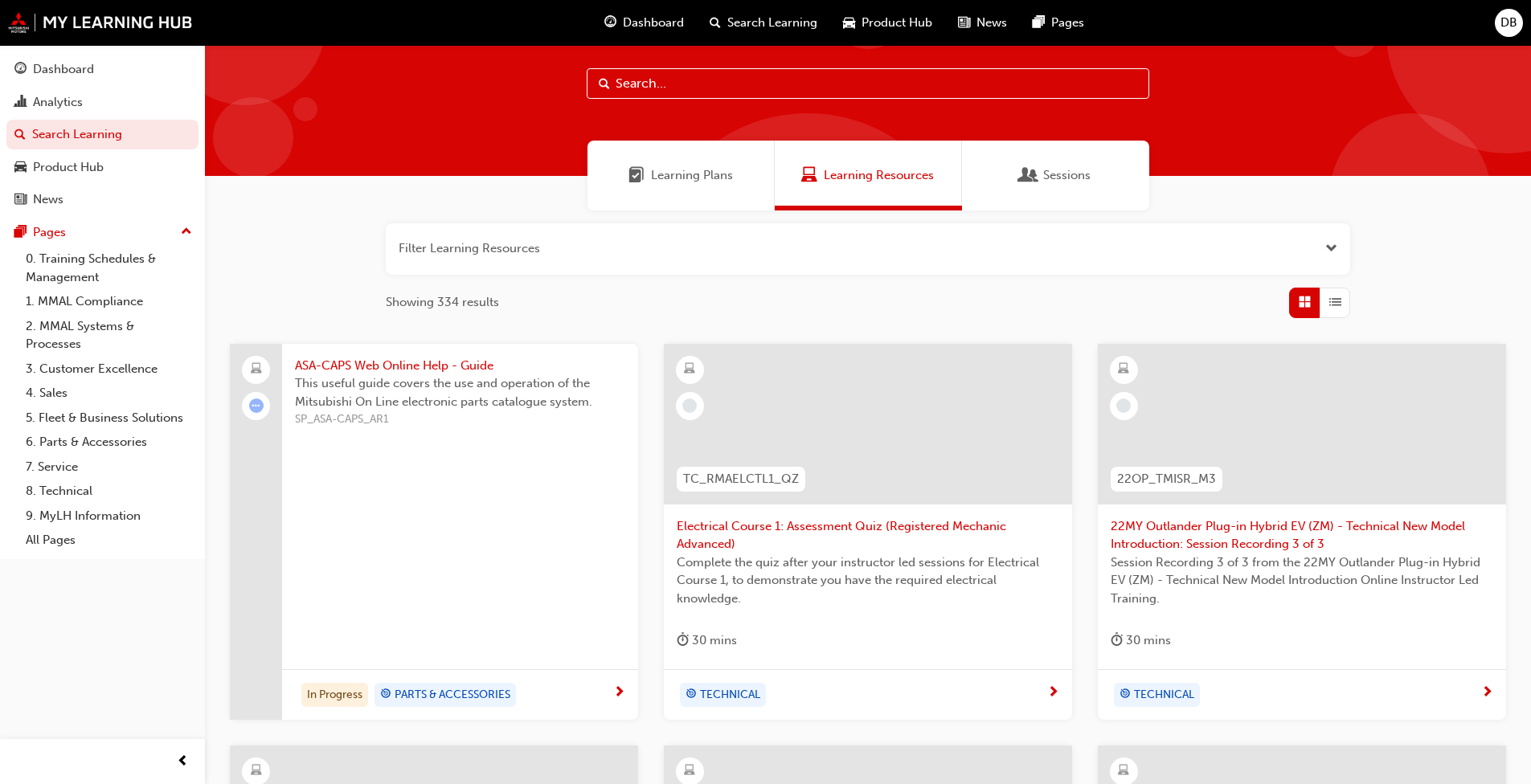 scroll, scrollTop: 0, scrollLeft: 0, axis: both 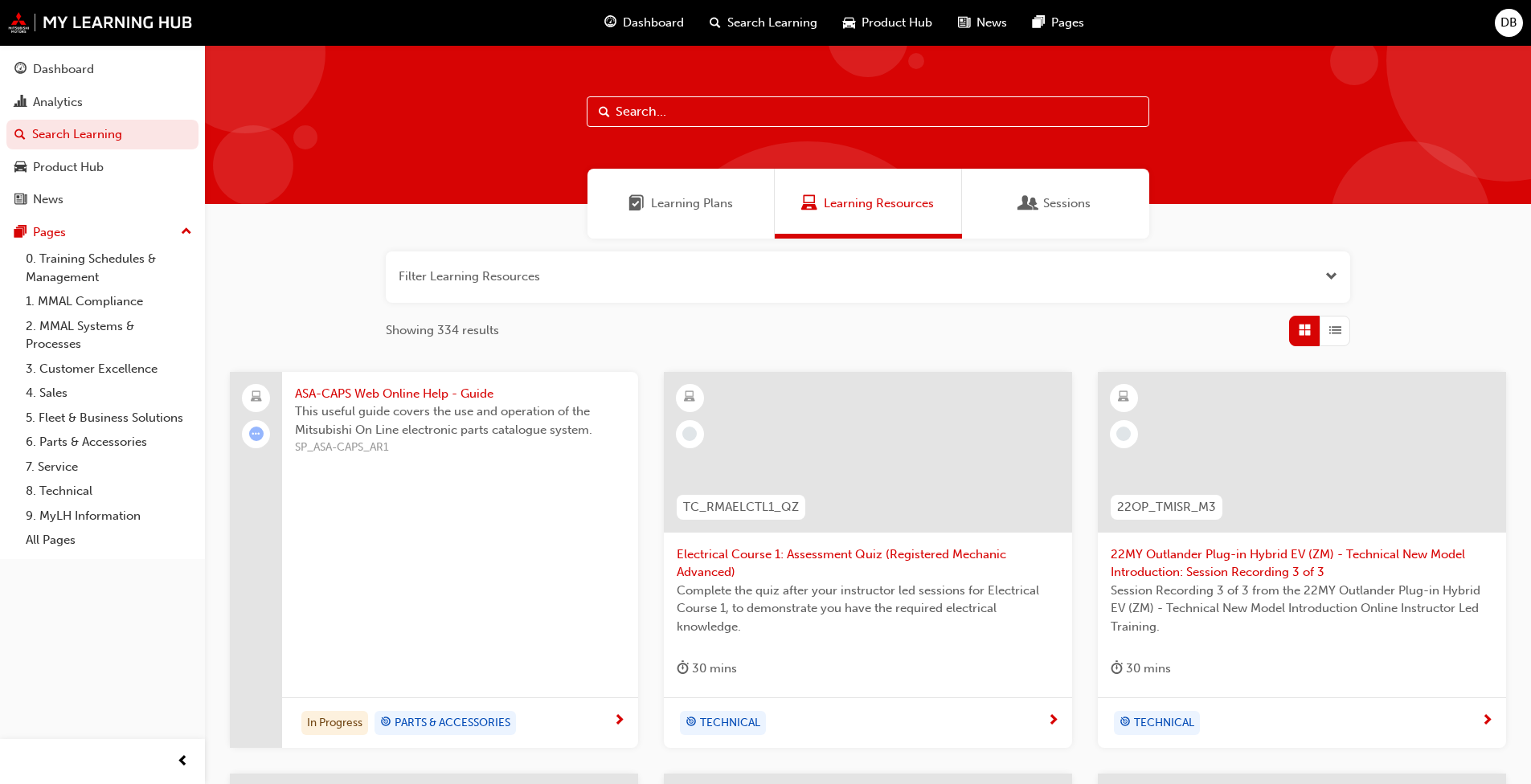 click on "Learning Plans" at bounding box center [692, 203] 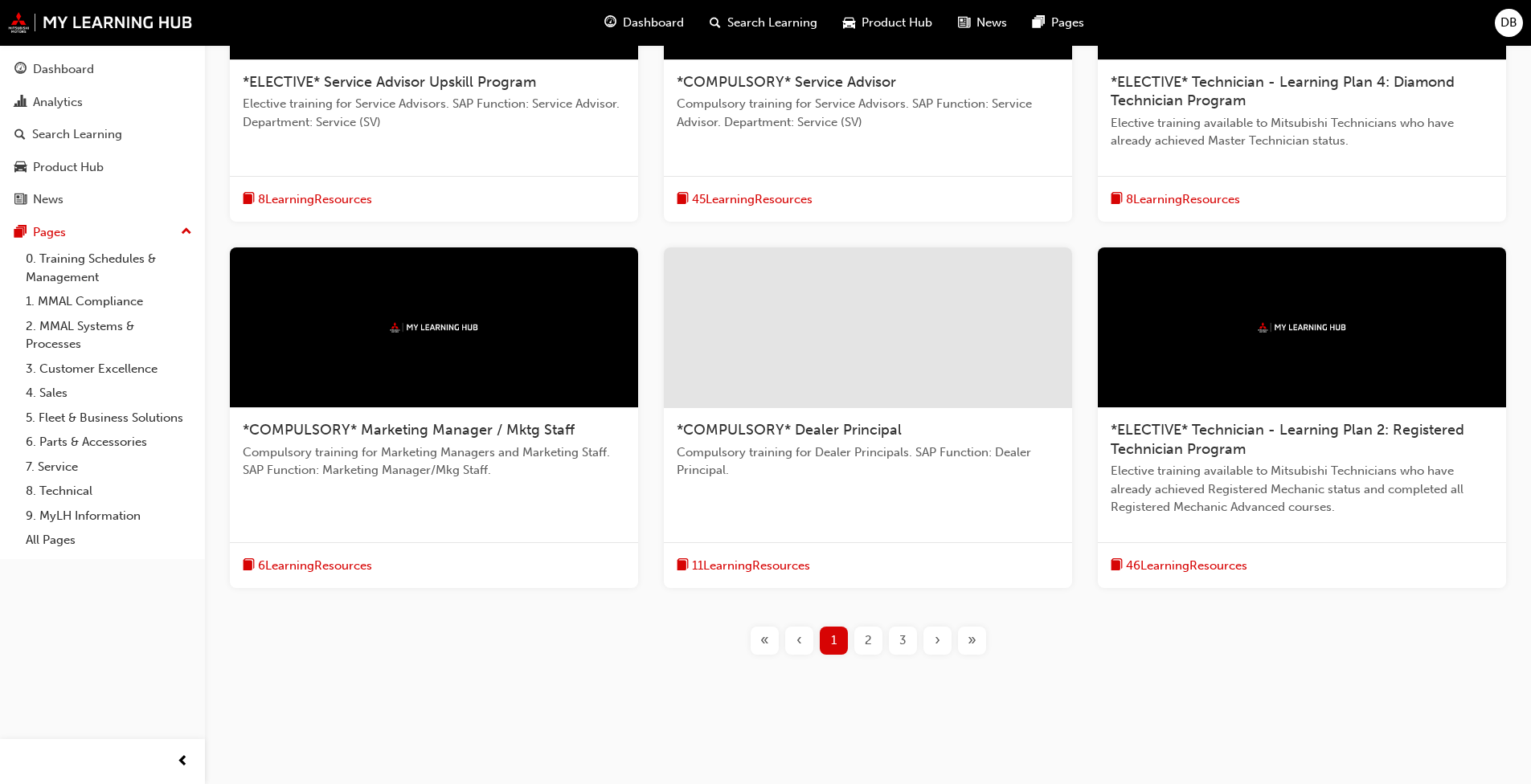 scroll, scrollTop: 473, scrollLeft: 0, axis: vertical 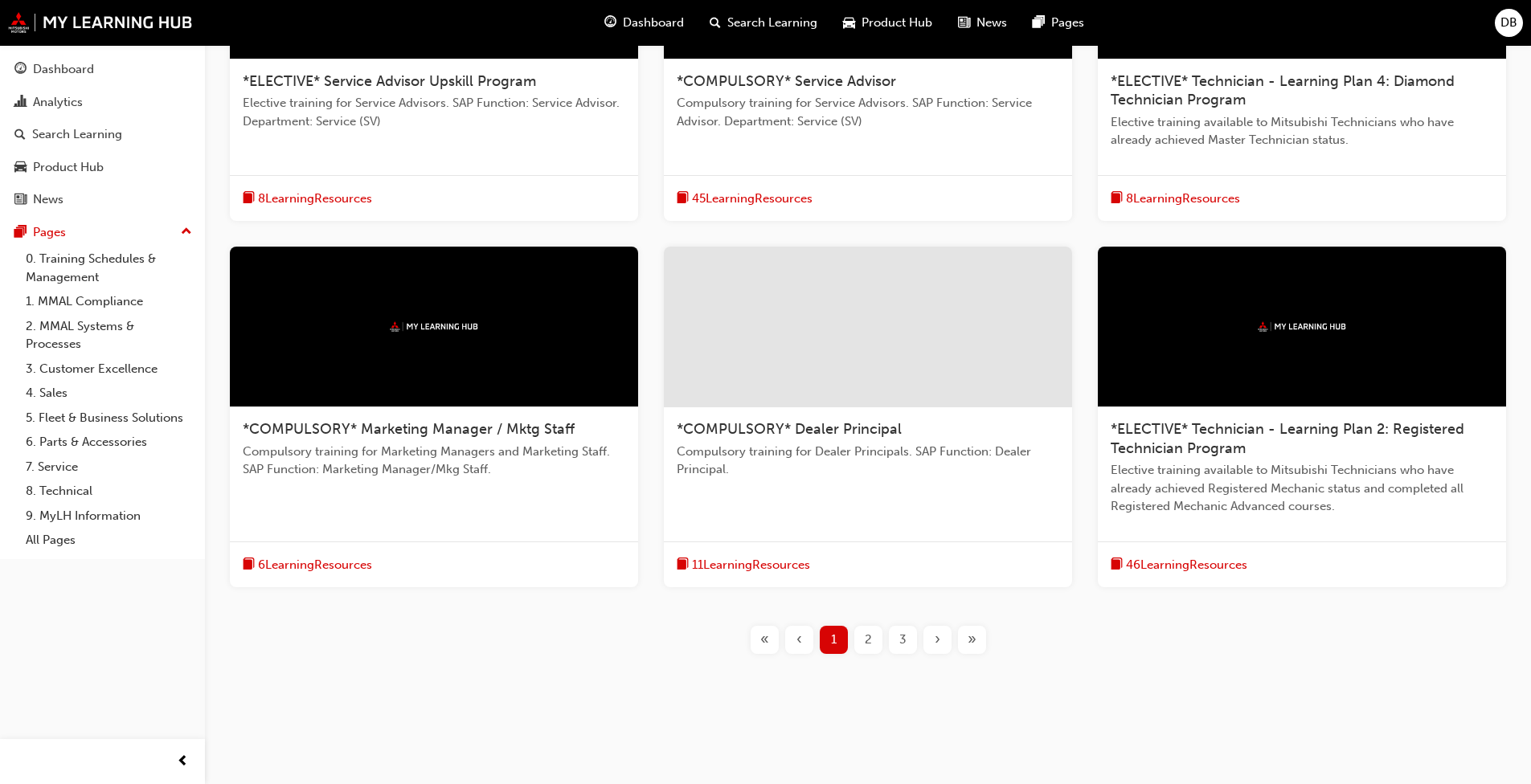 click on "»" at bounding box center (972, 639) 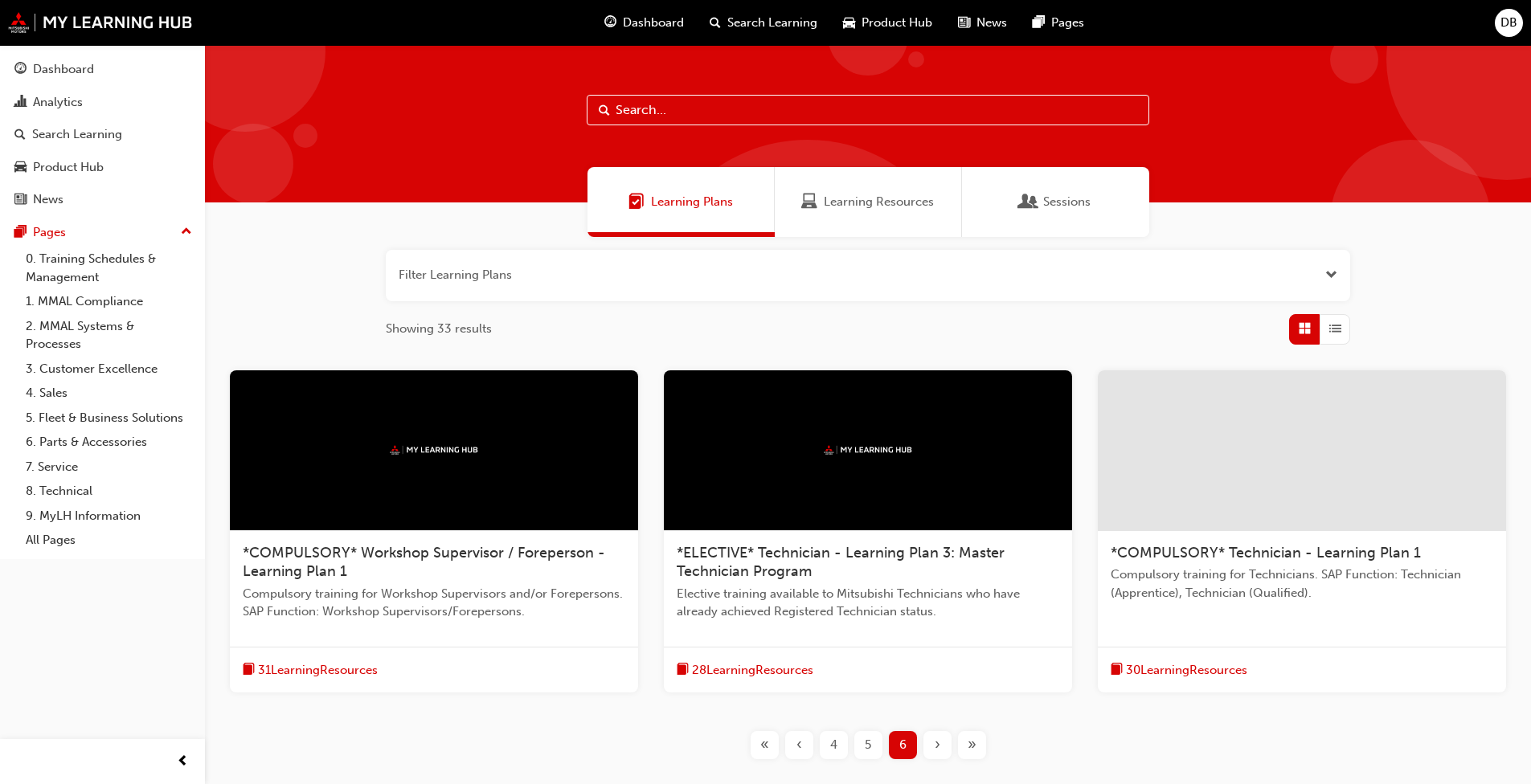 scroll, scrollTop: 0, scrollLeft: 0, axis: both 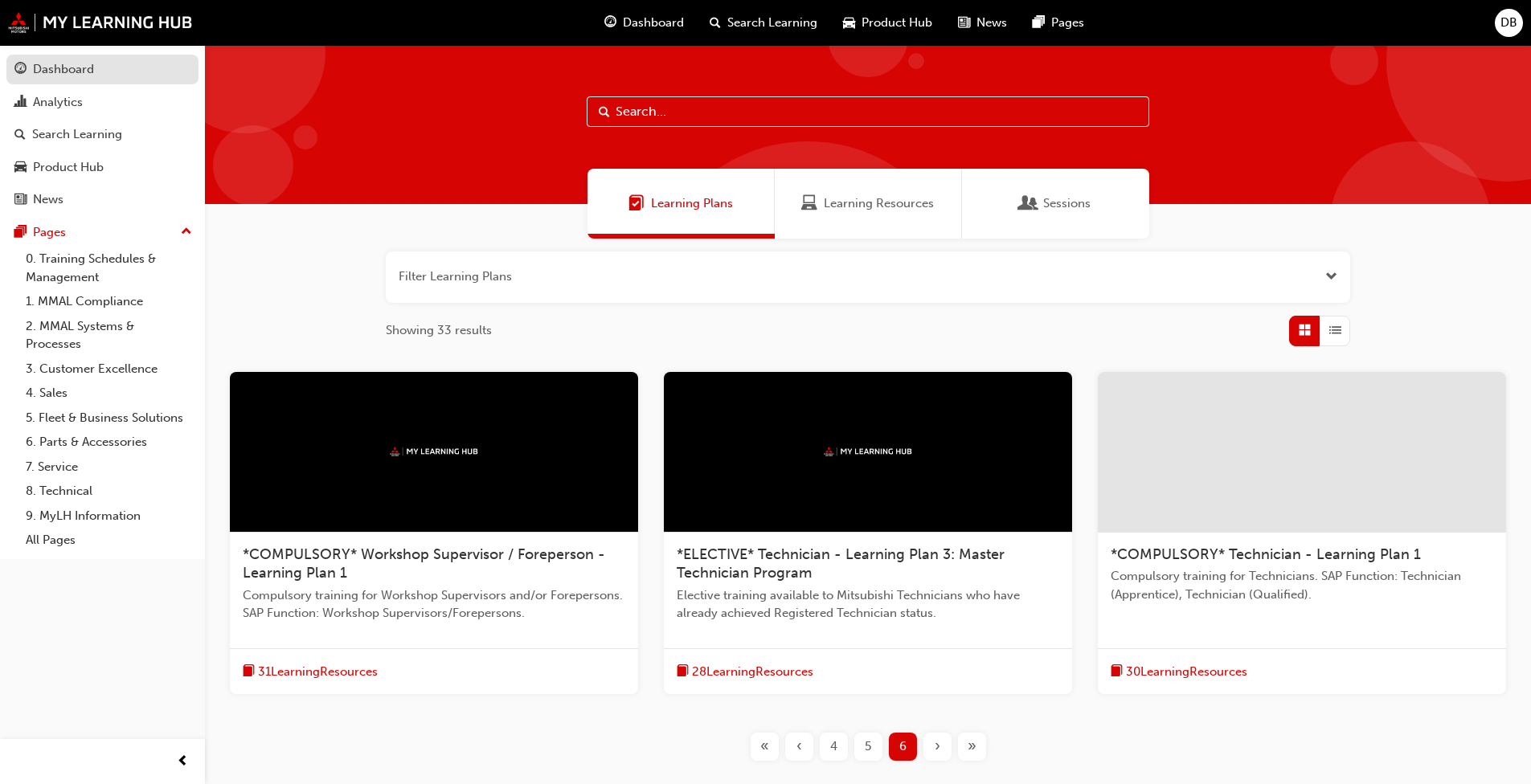 click on "Dashboard" at bounding box center (63, 69) 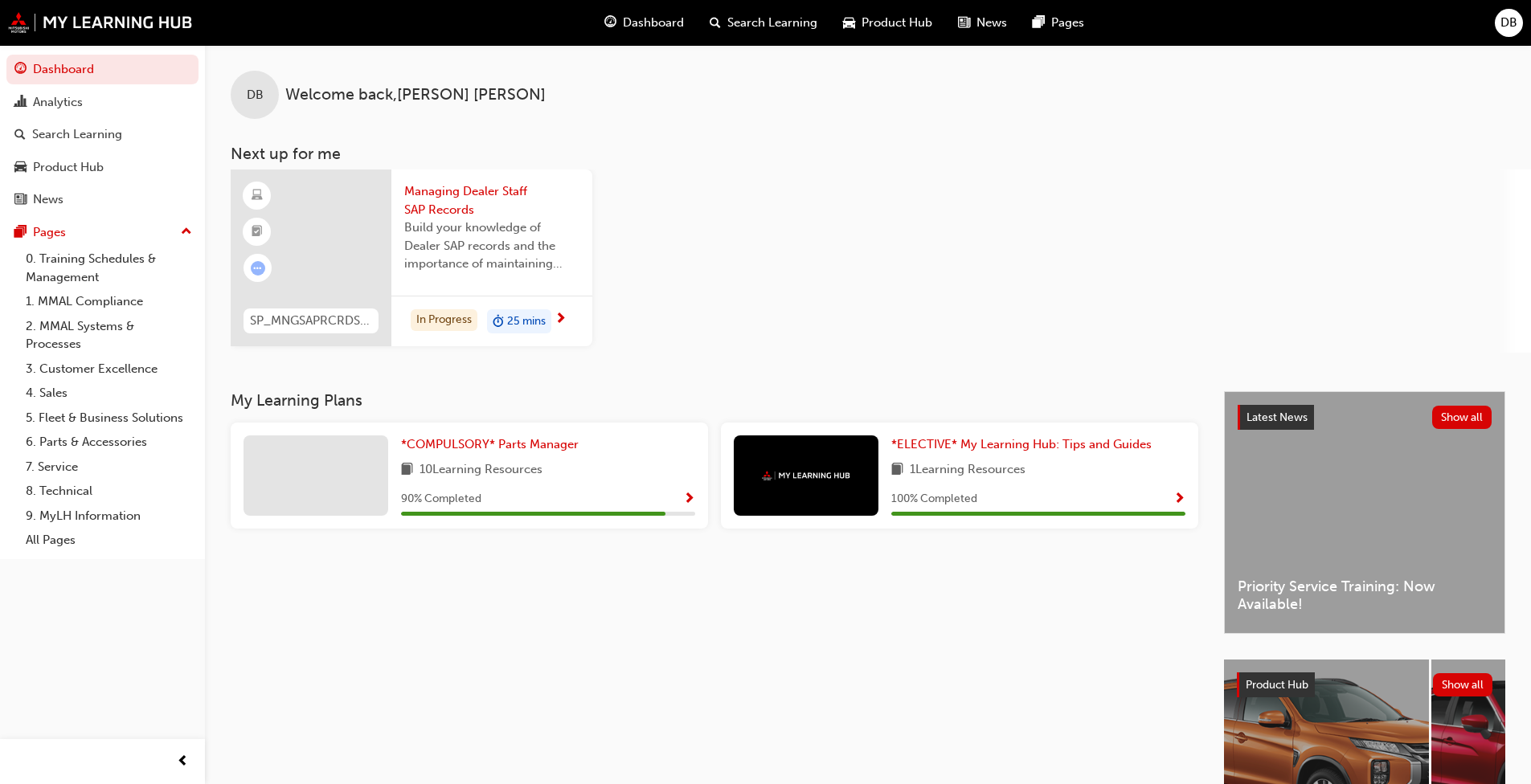 click at bounding box center (316, 476) 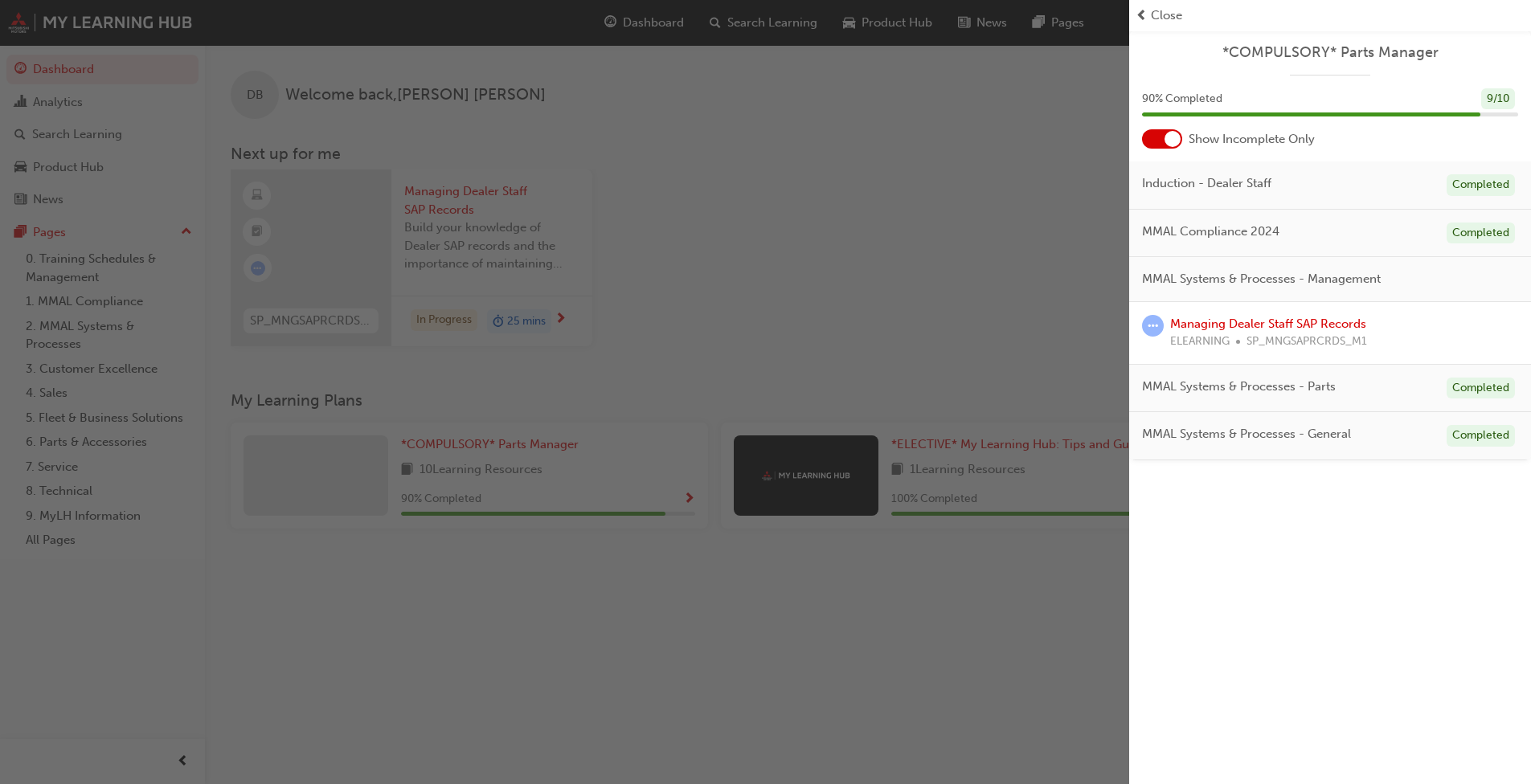 click at bounding box center [1173, 139] 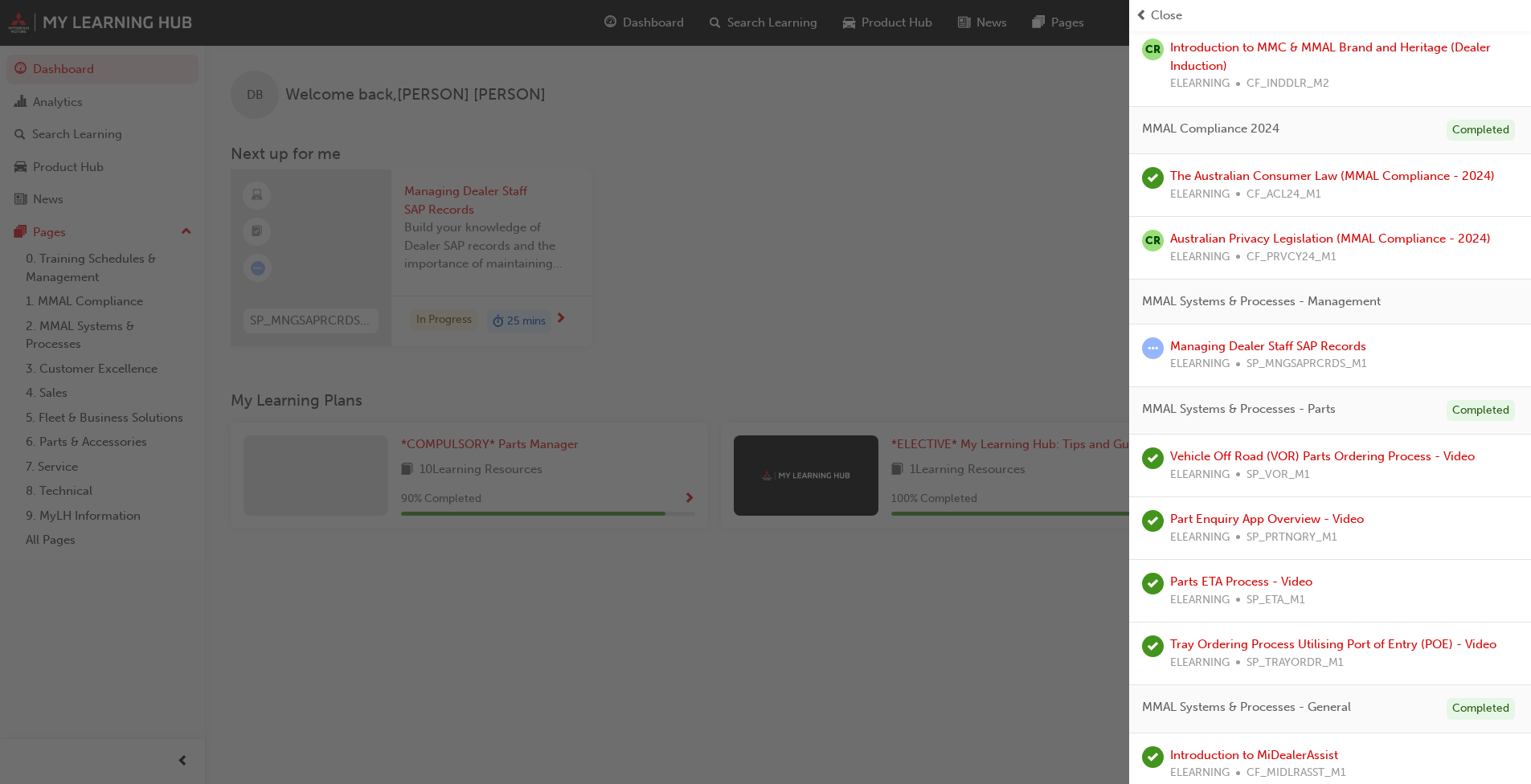 scroll, scrollTop: 276, scrollLeft: 0, axis: vertical 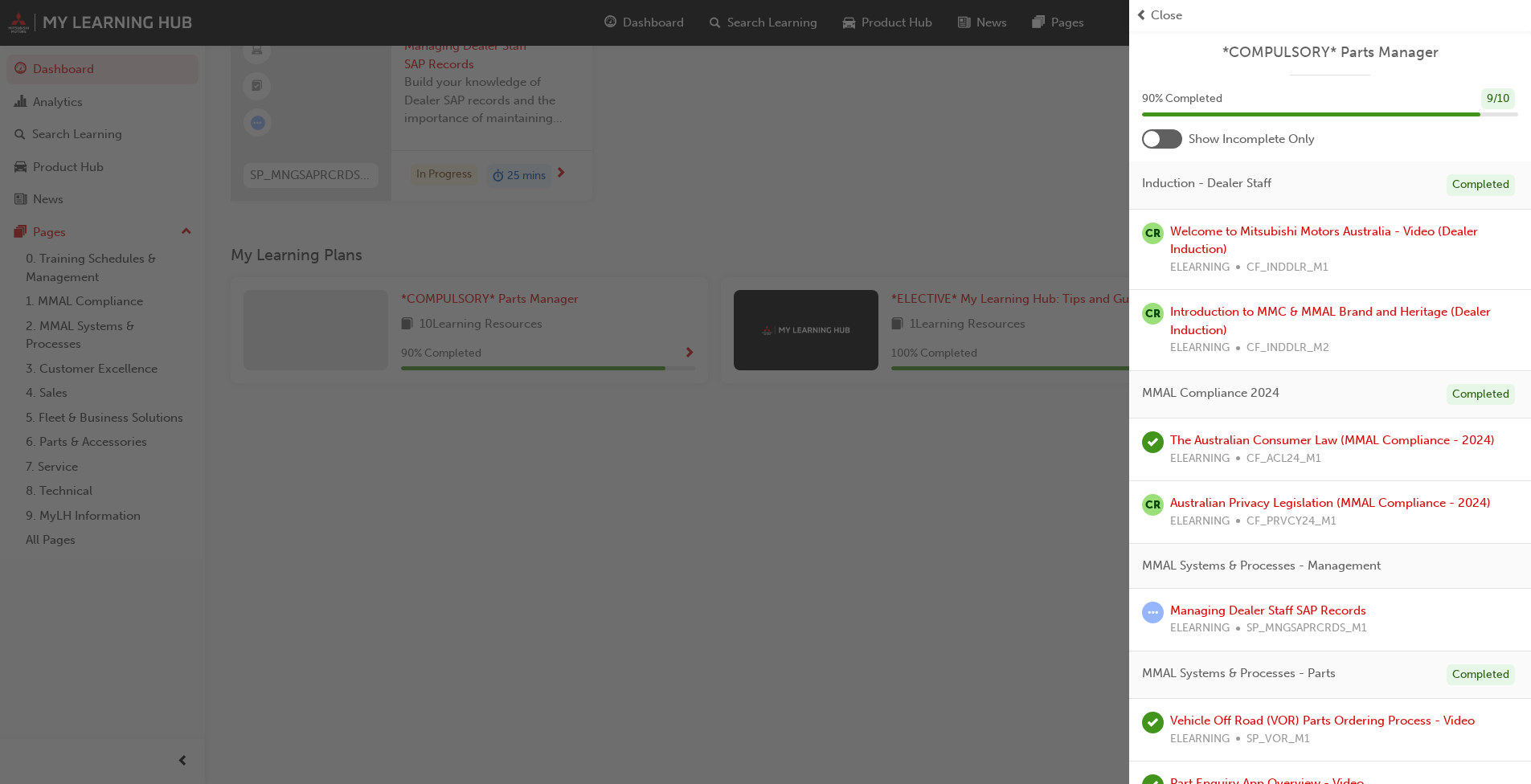 click on "Managing Dealer Staff SAP Records ELEARNING SP_MNGSAPRCRDS_M1" at bounding box center [1268, 619] 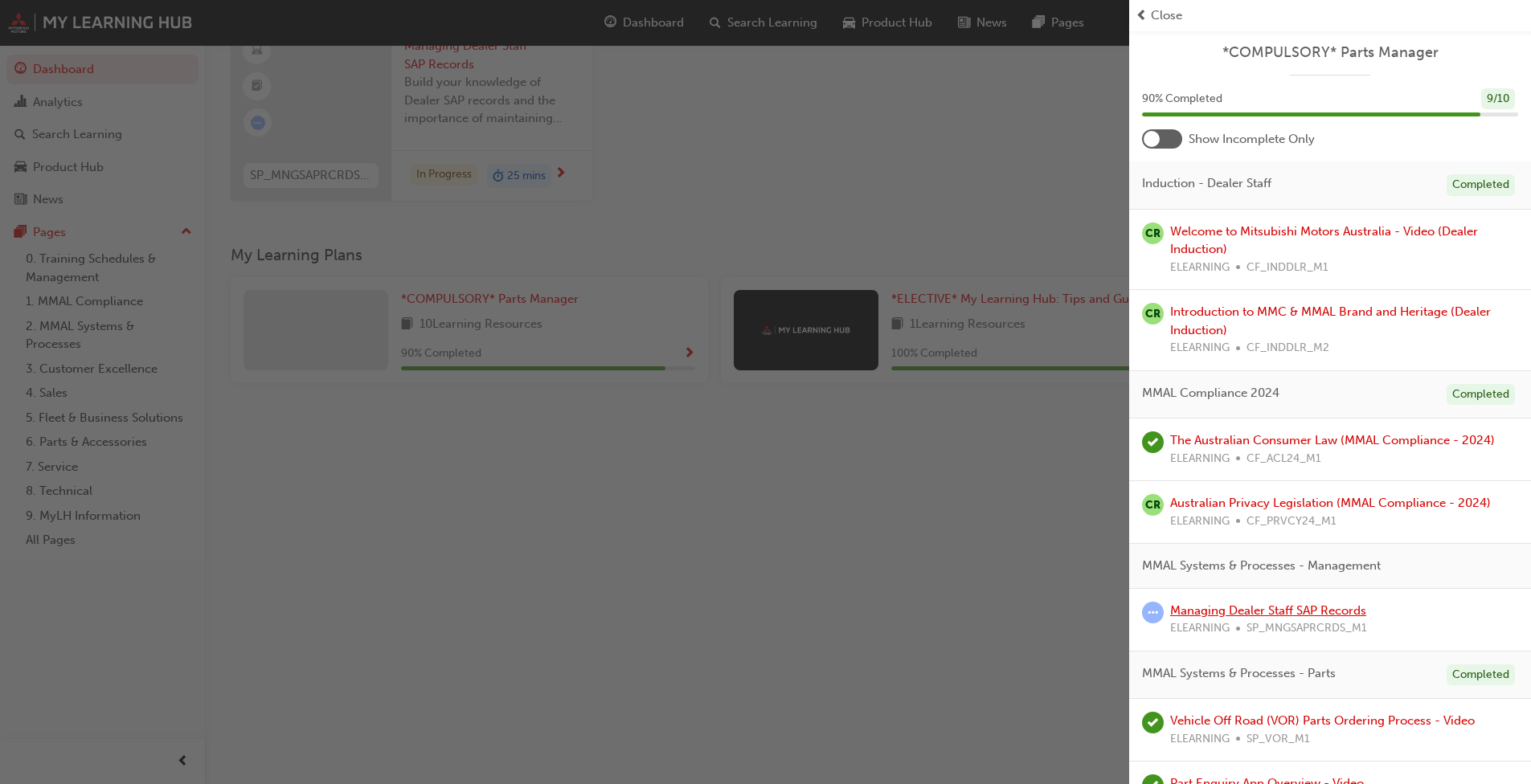 click on "Managing Dealer Staff SAP Records" at bounding box center [1268, 610] 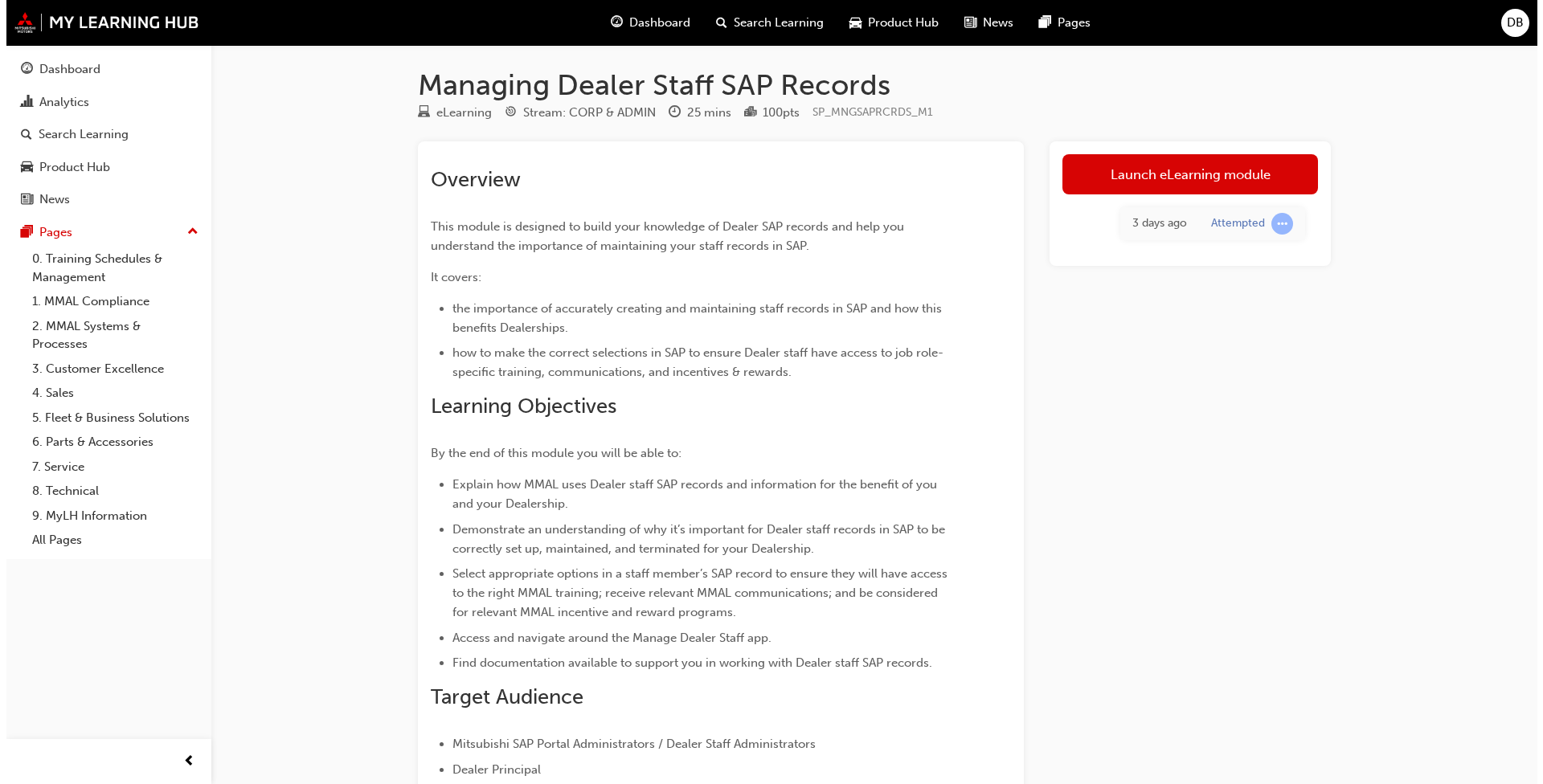 scroll, scrollTop: 0, scrollLeft: 0, axis: both 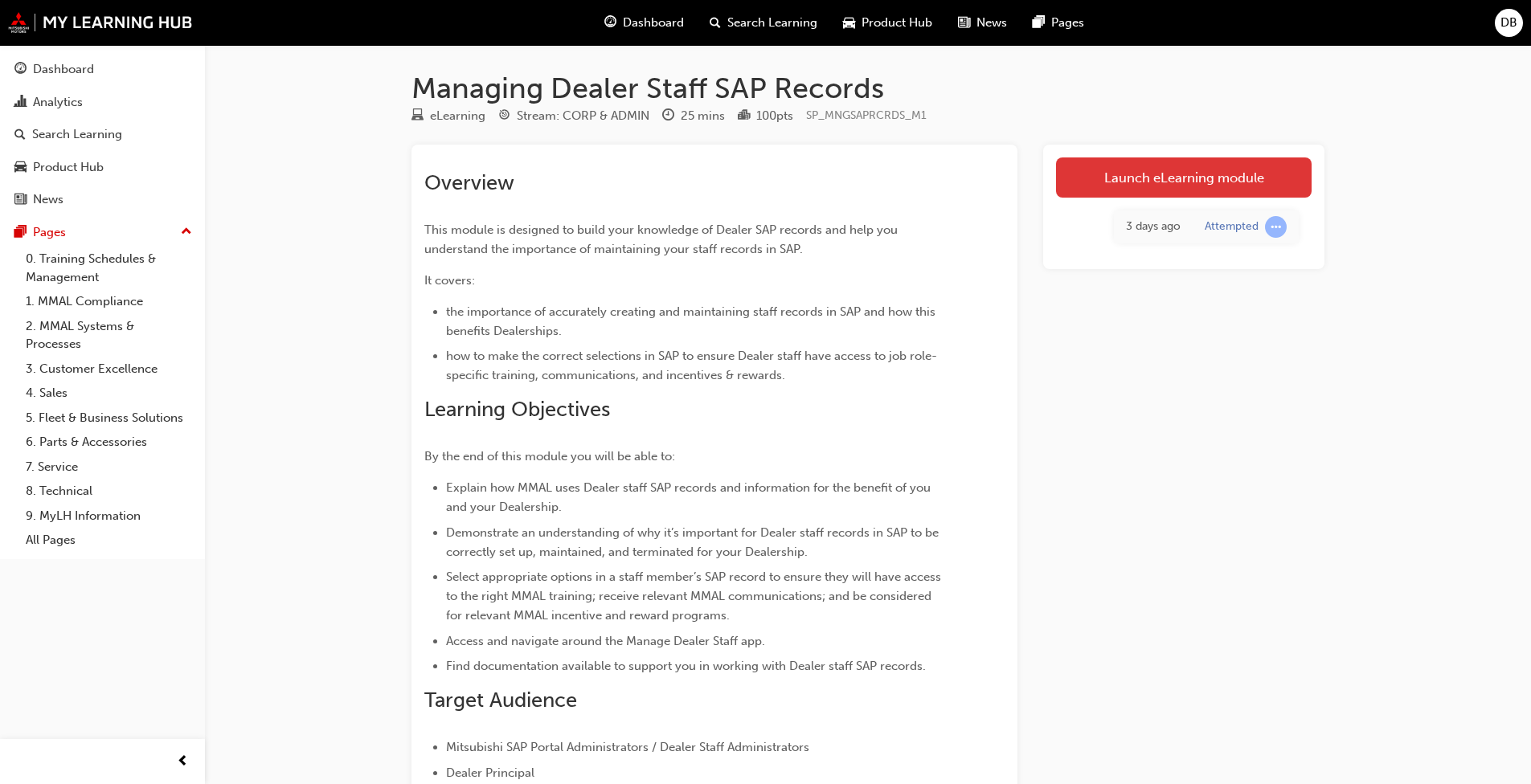 click on "Launch eLearning module" at bounding box center [1184, 178] 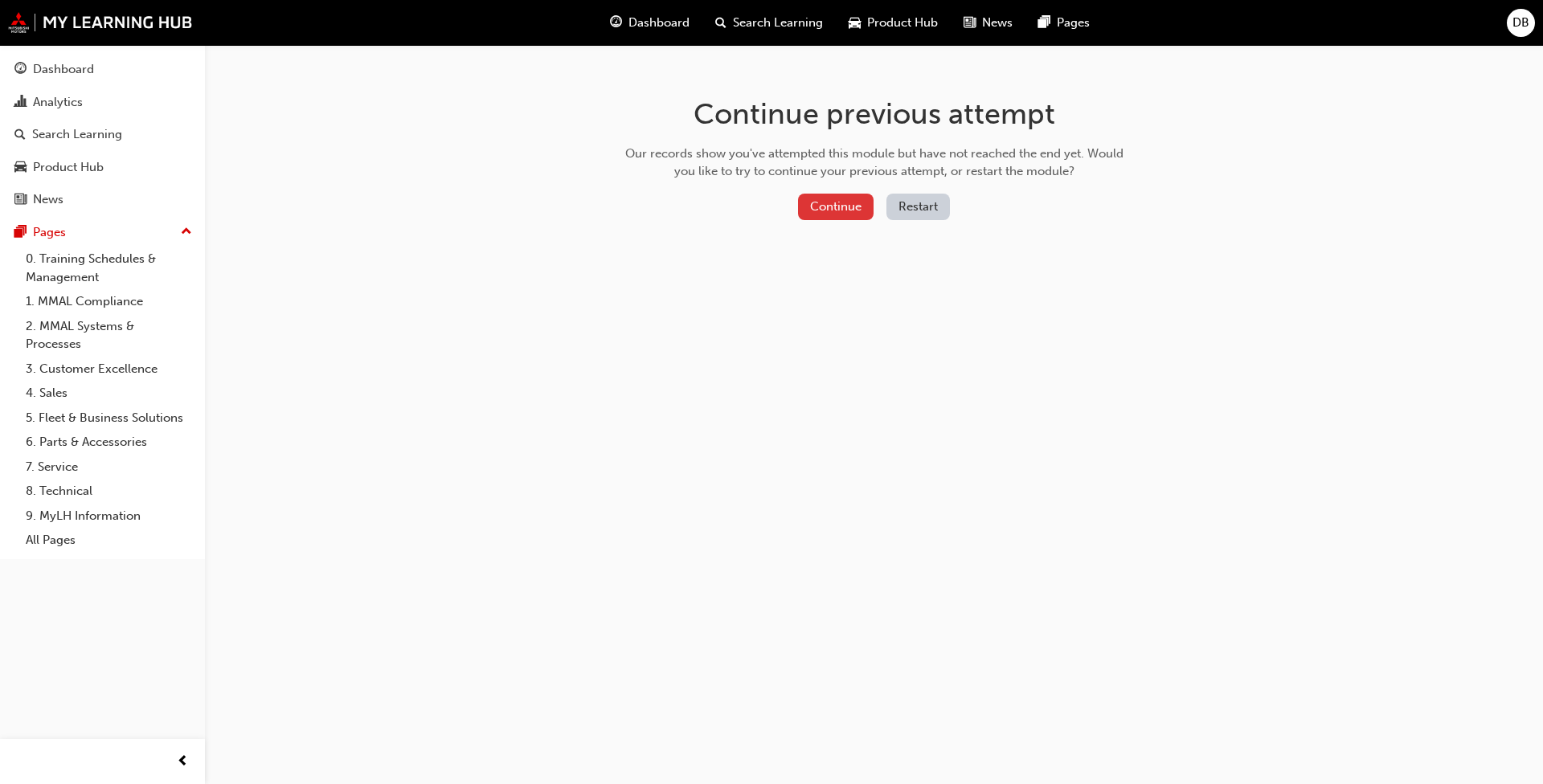 click on "Continue" at bounding box center (836, 206) 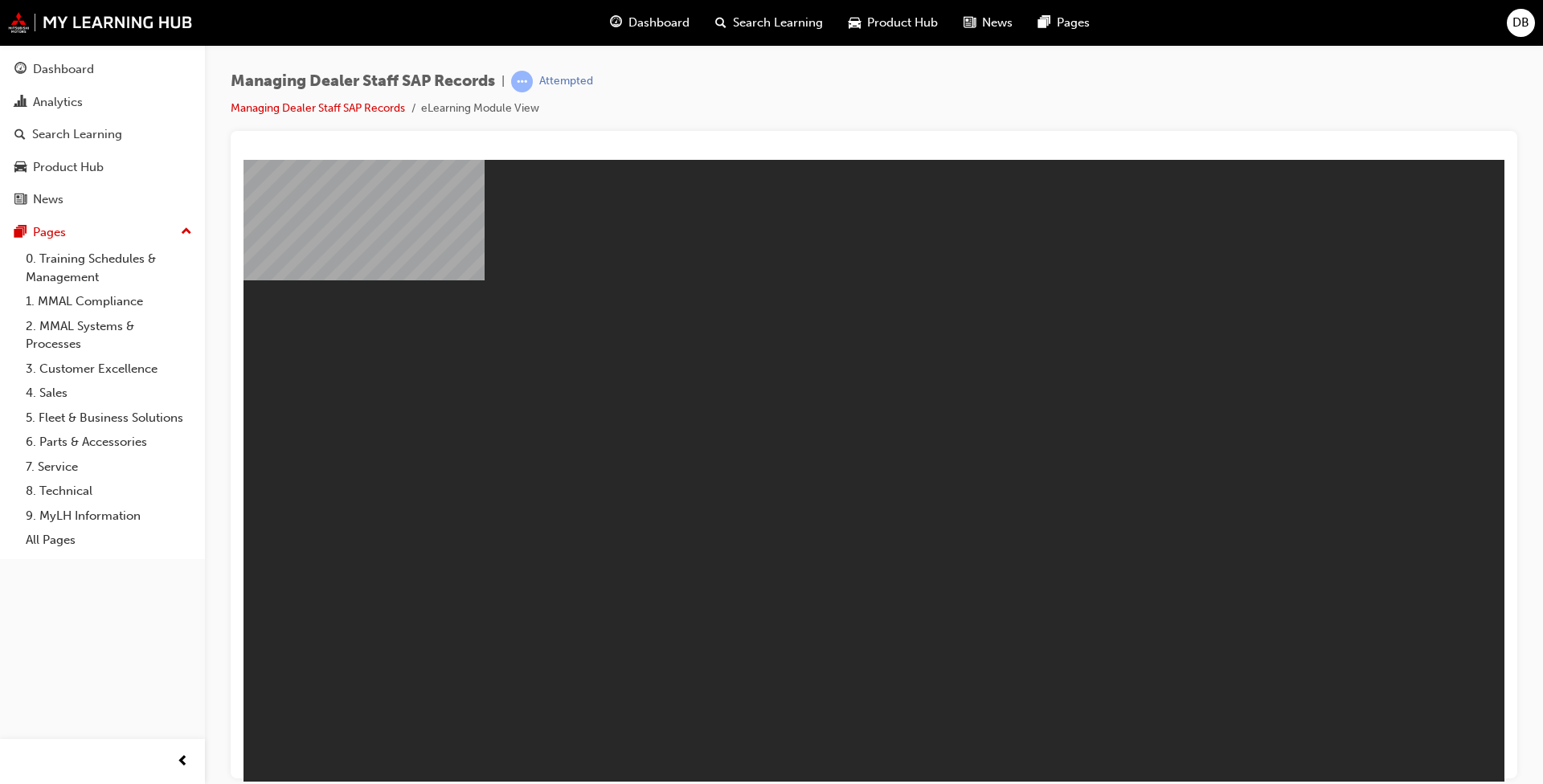 scroll, scrollTop: 0, scrollLeft: 0, axis: both 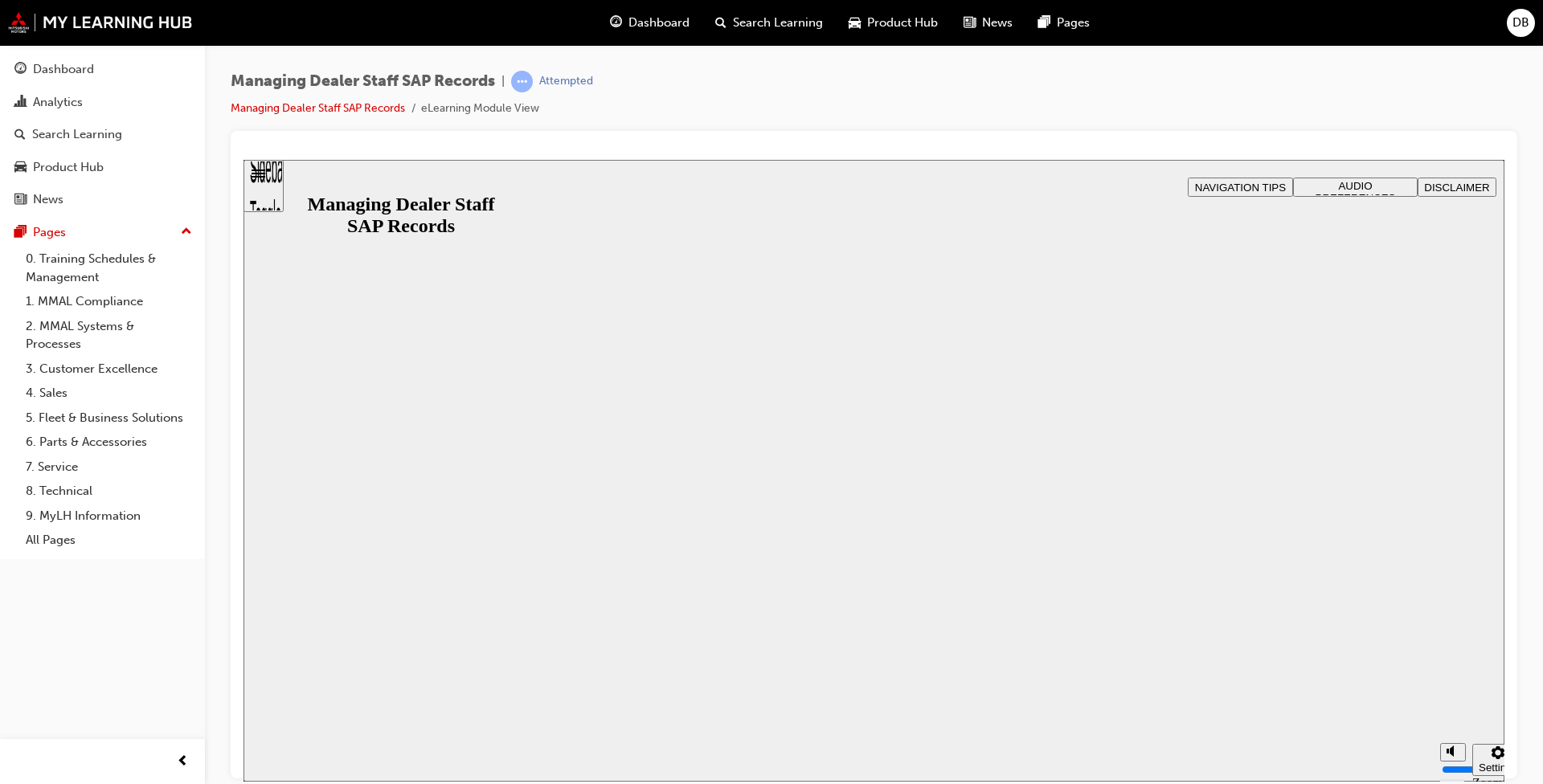 click on "Resume" at bounding box center [274, 798] 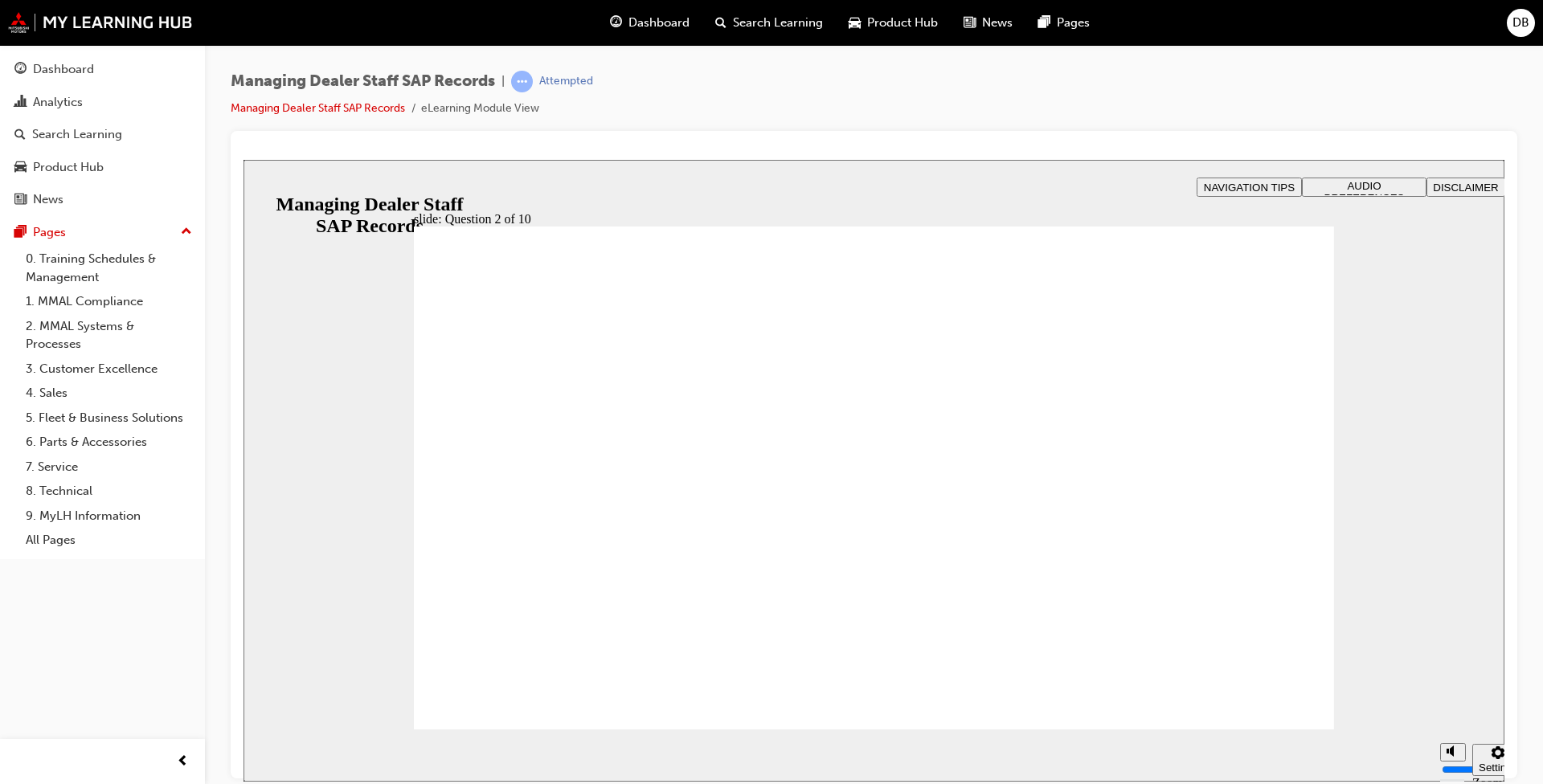 radio on "true" 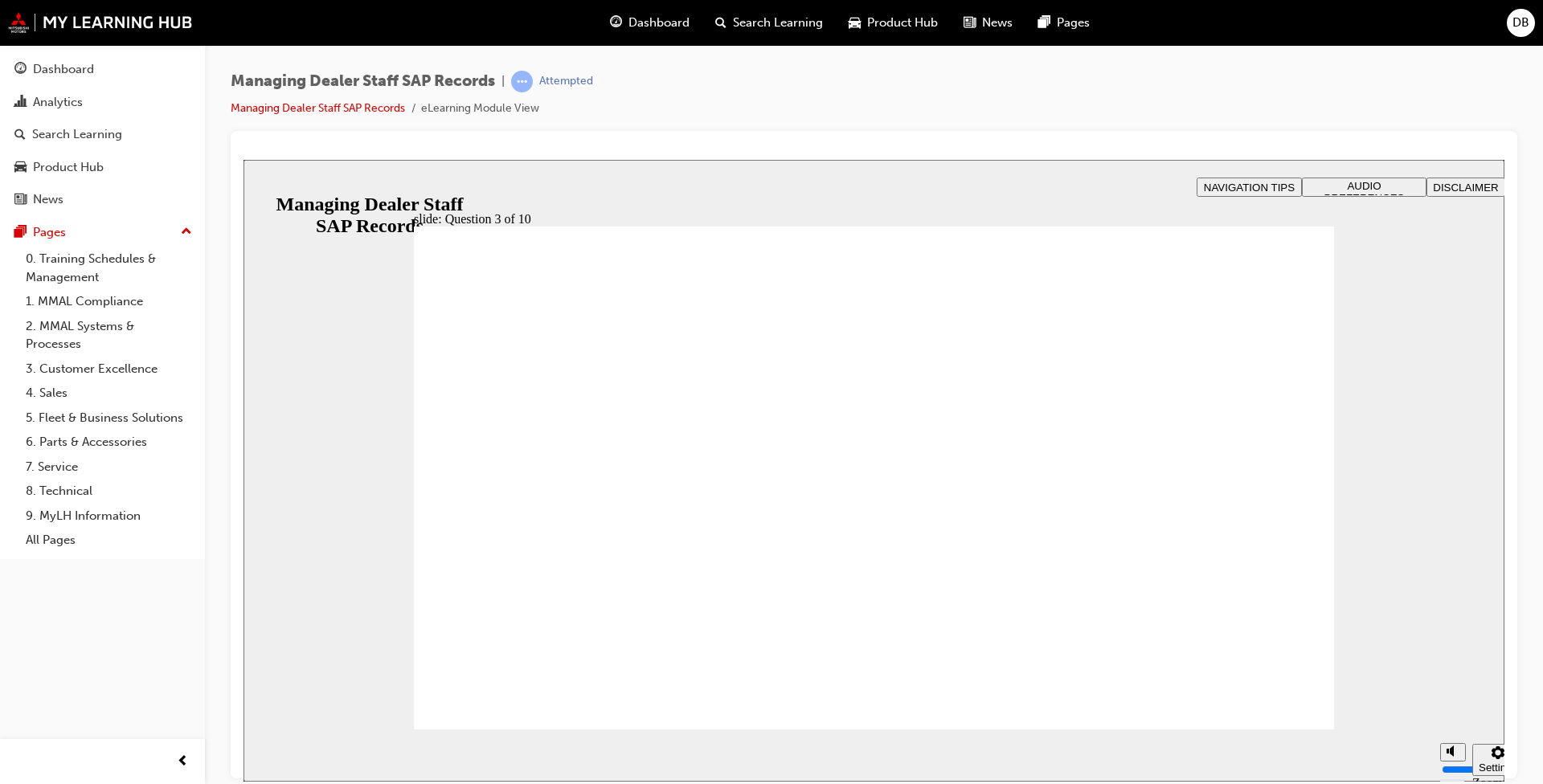 radio on "true" 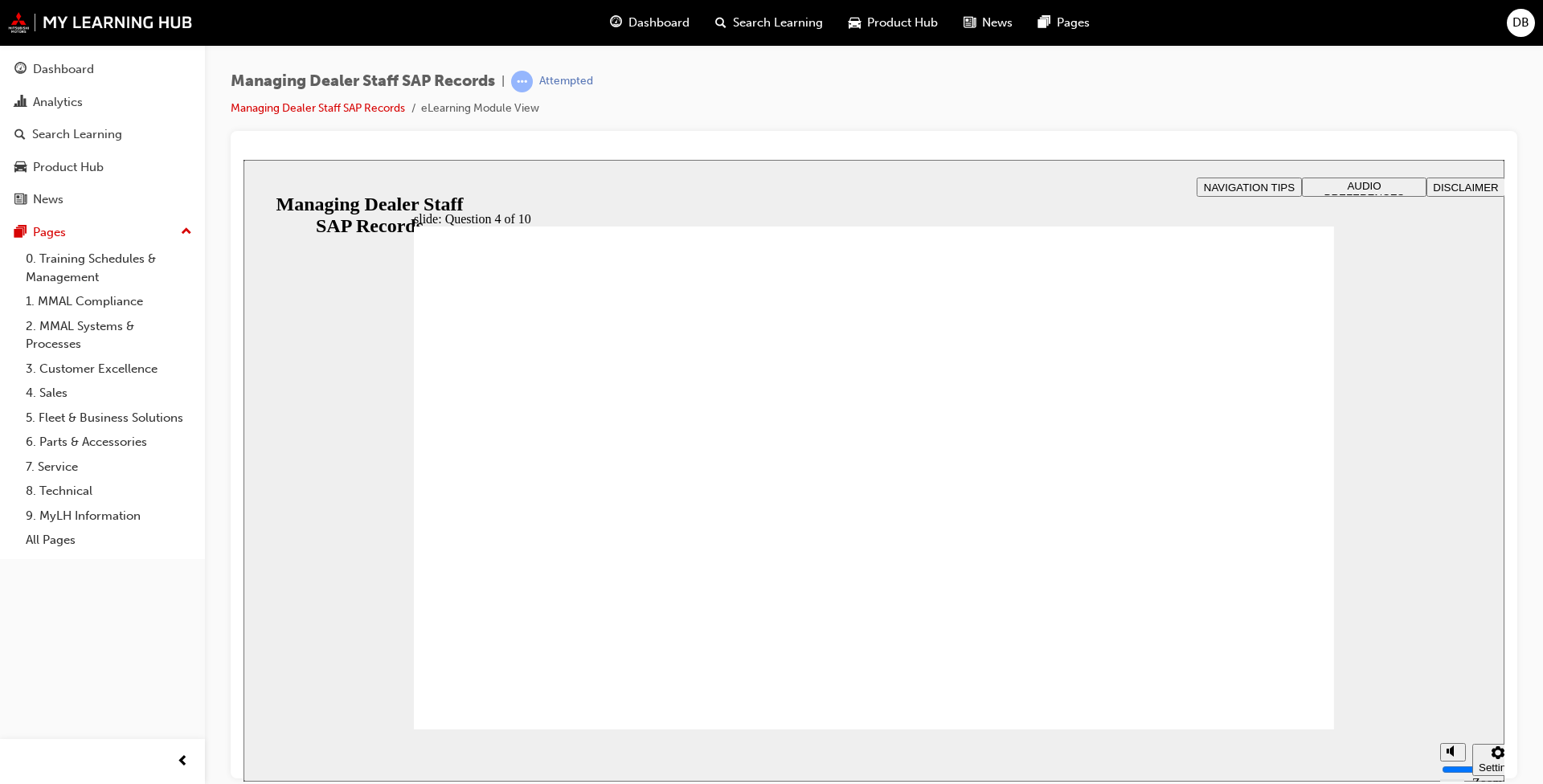 checkbox on "true" 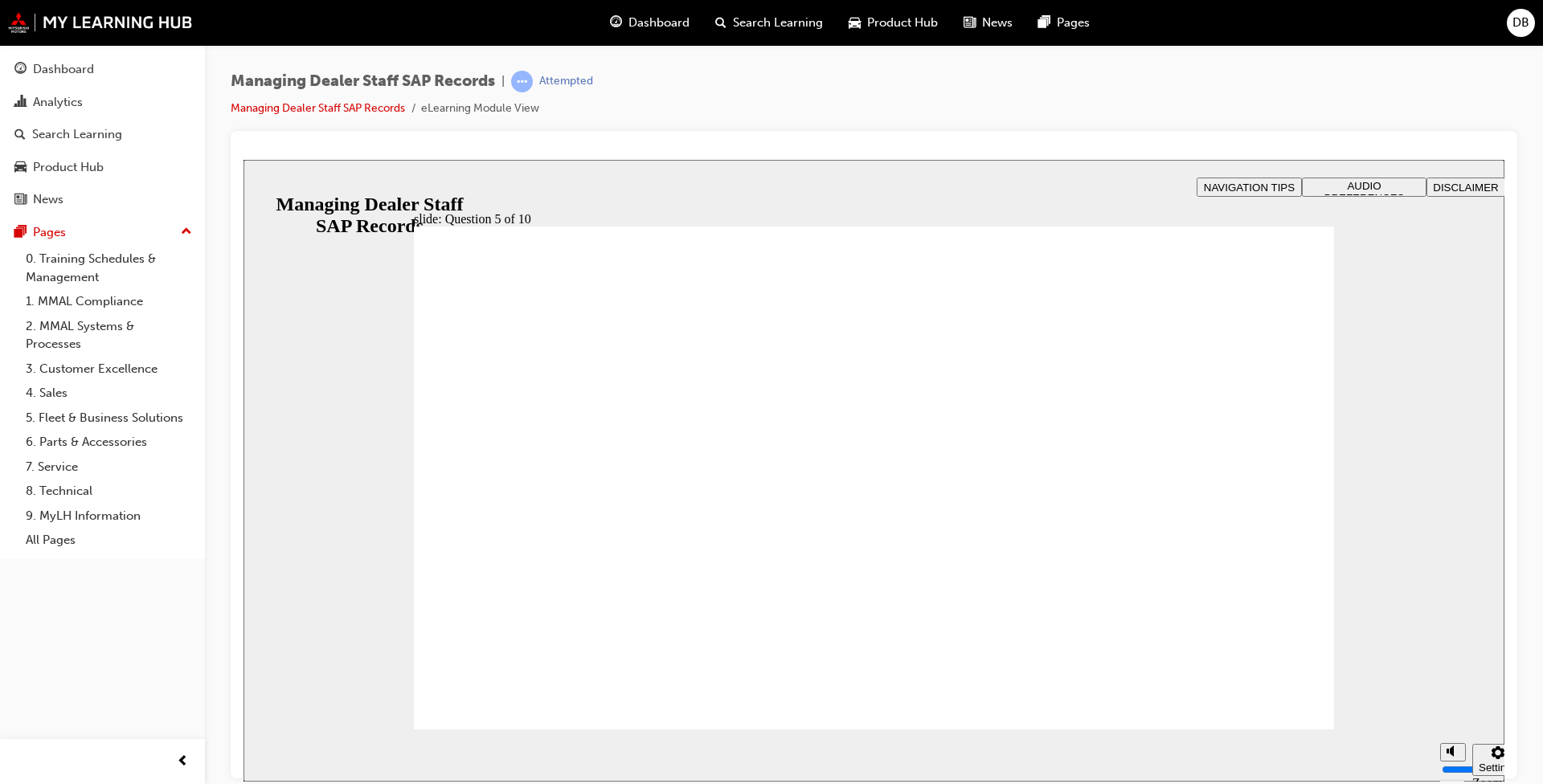 click 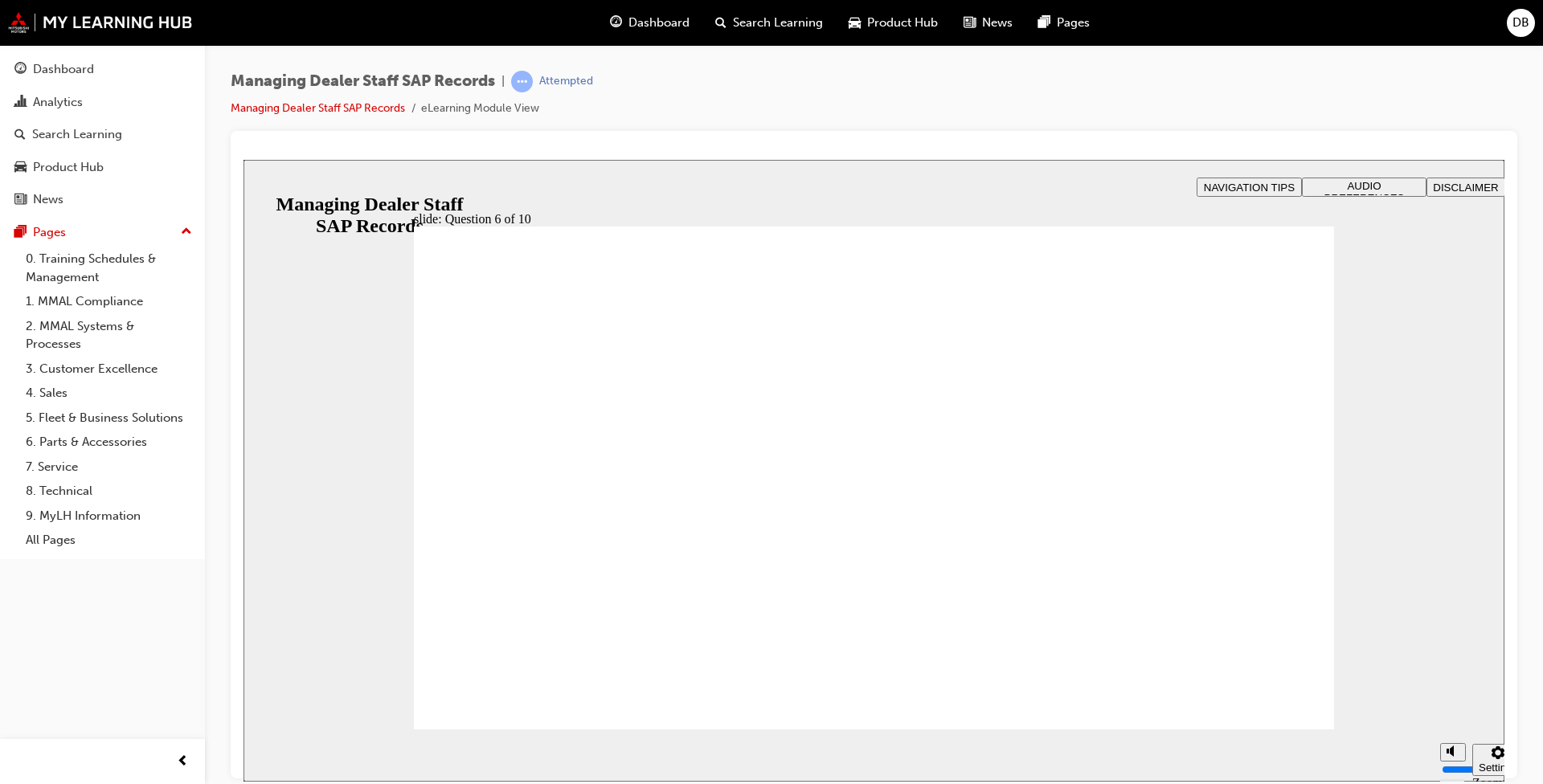 radio on "true" 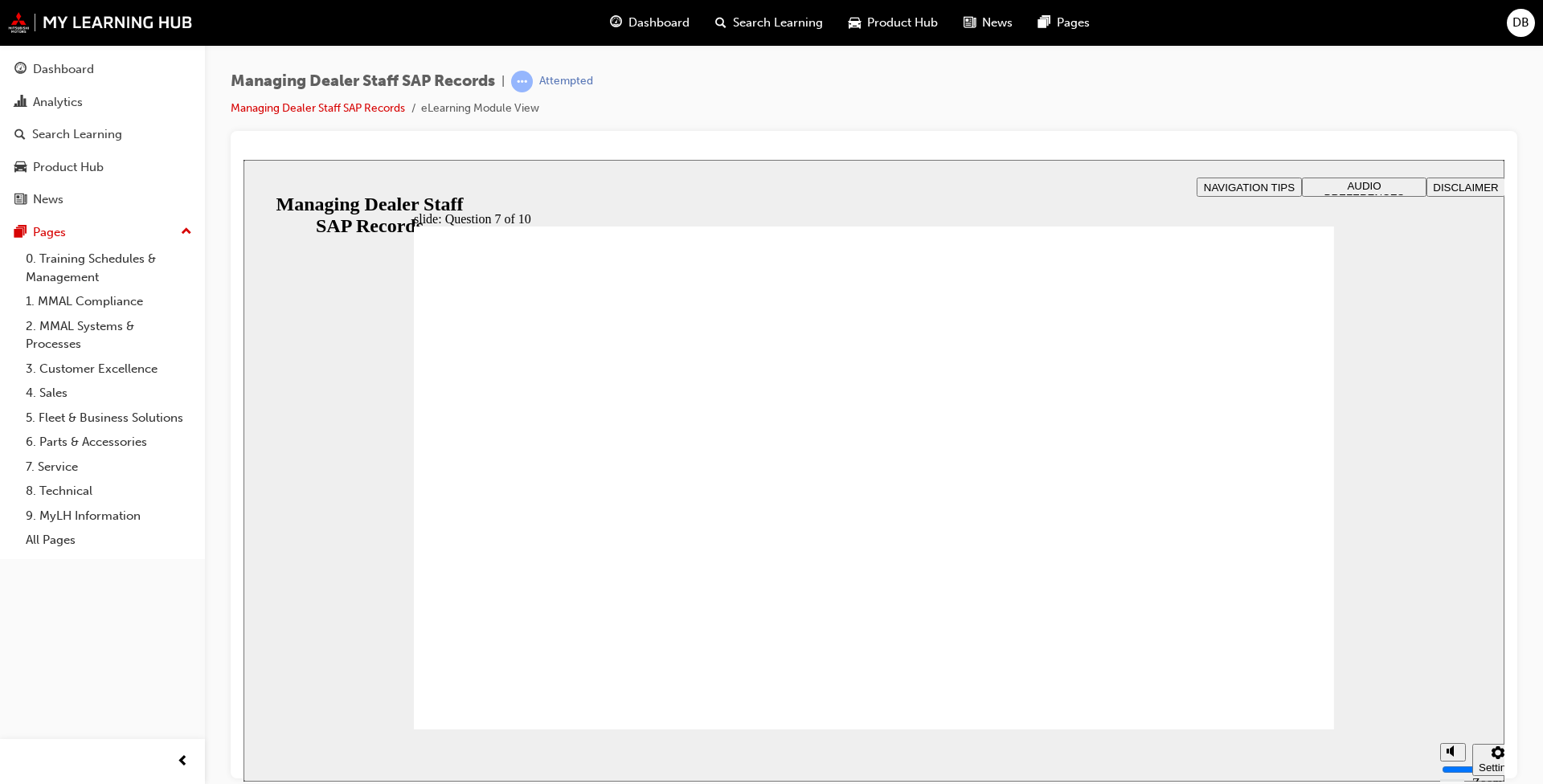 checkbox on "true" 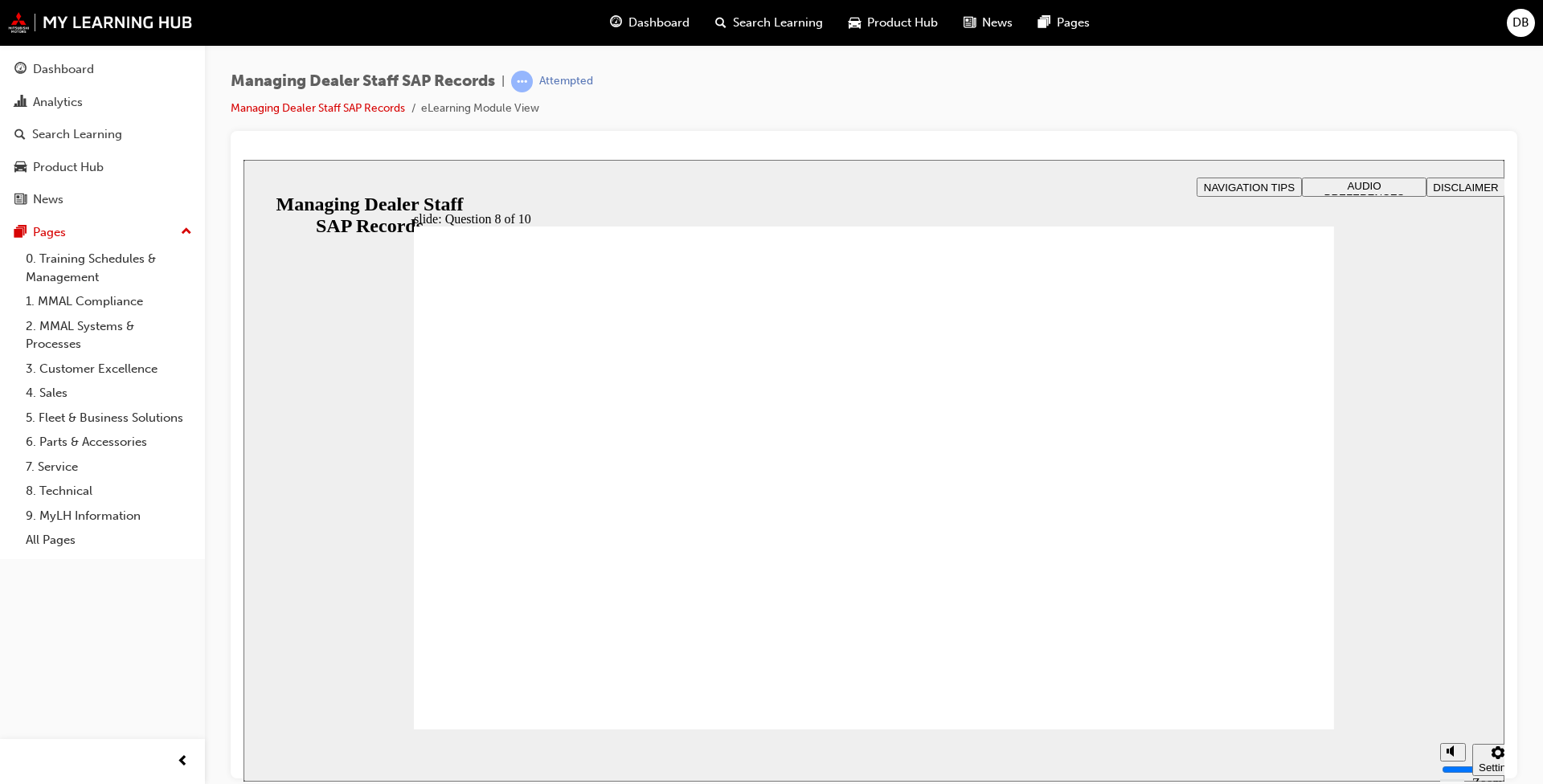 radio on "true" 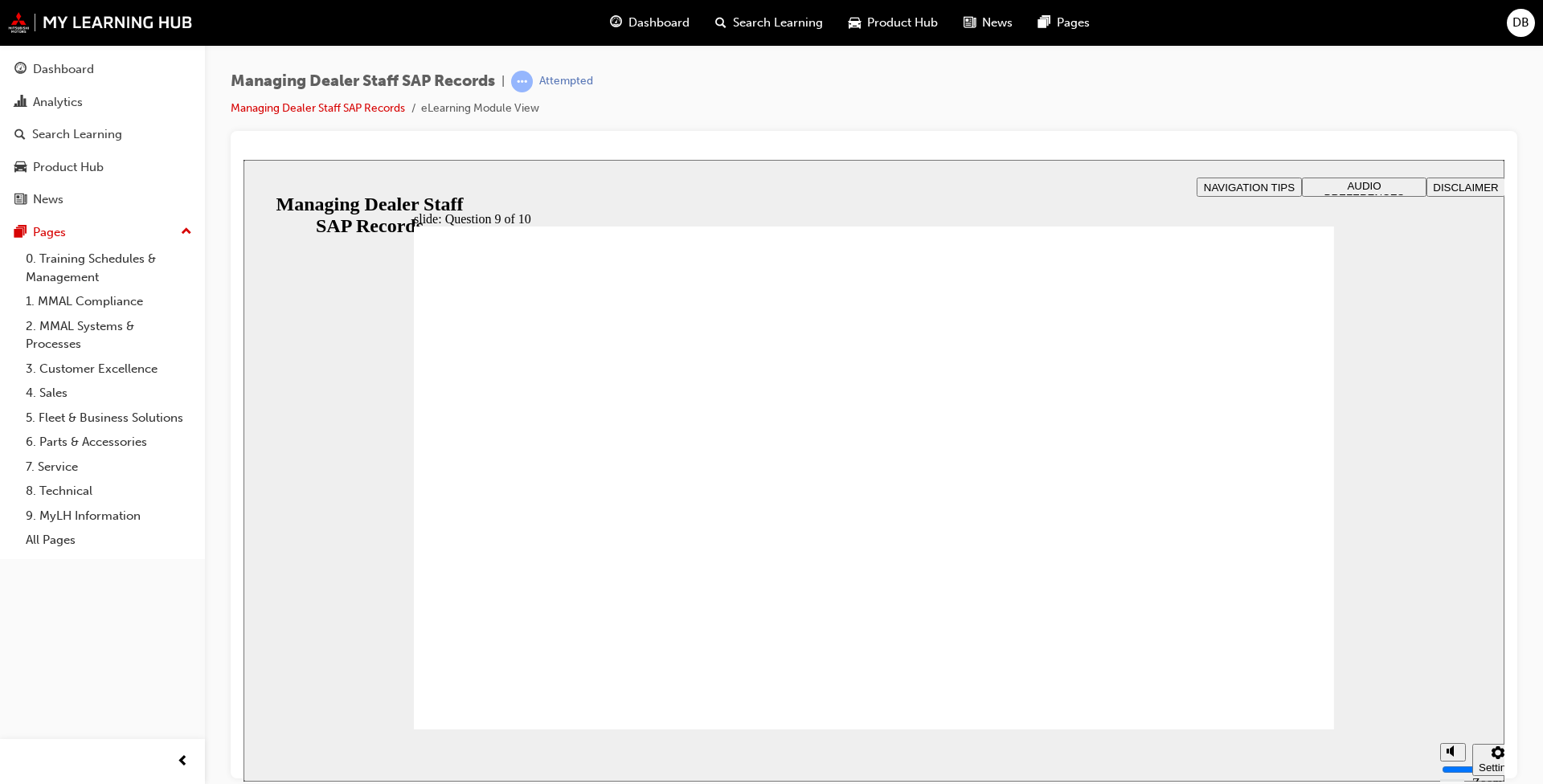 radio on "true" 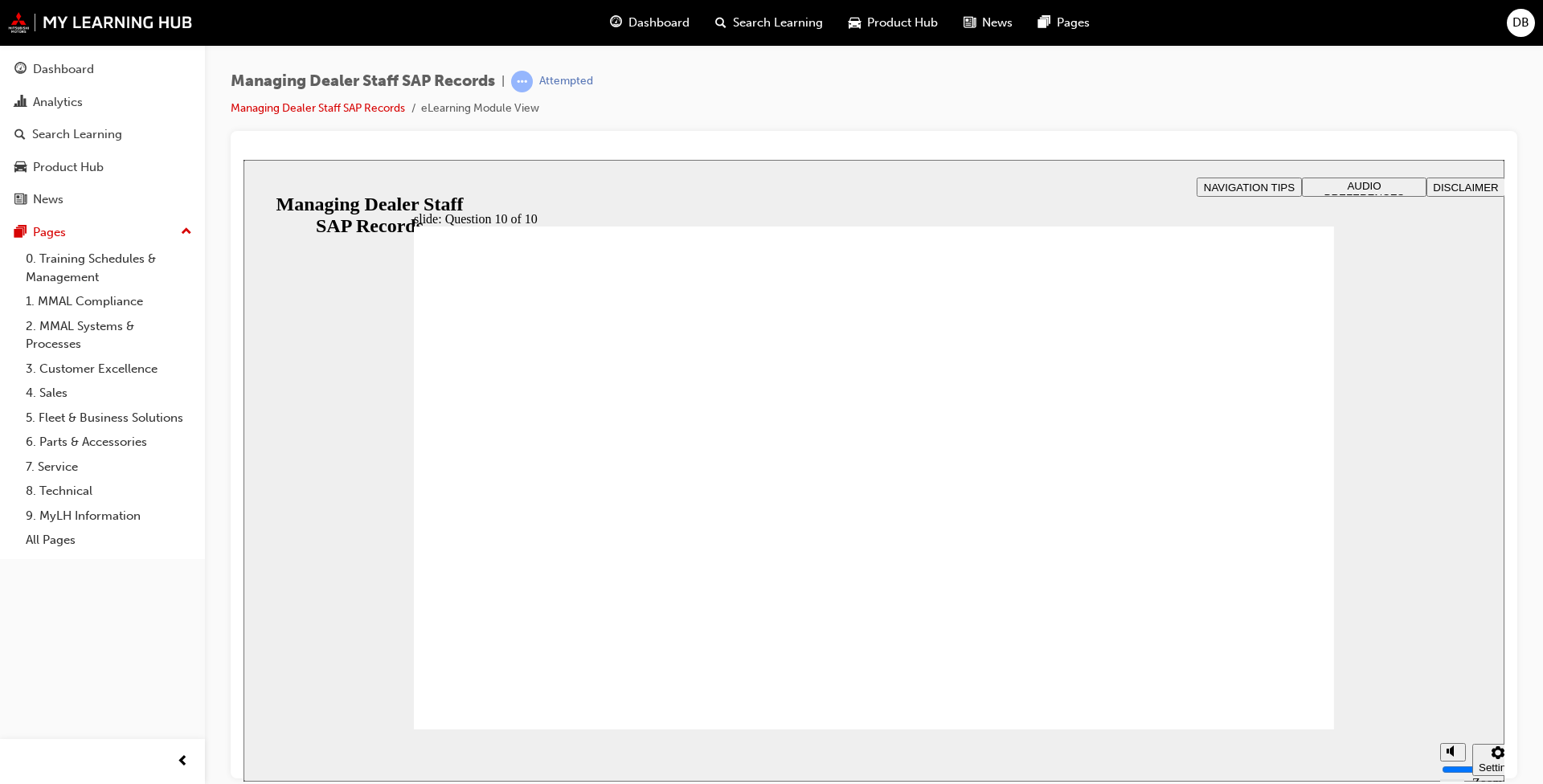 radio on "true" 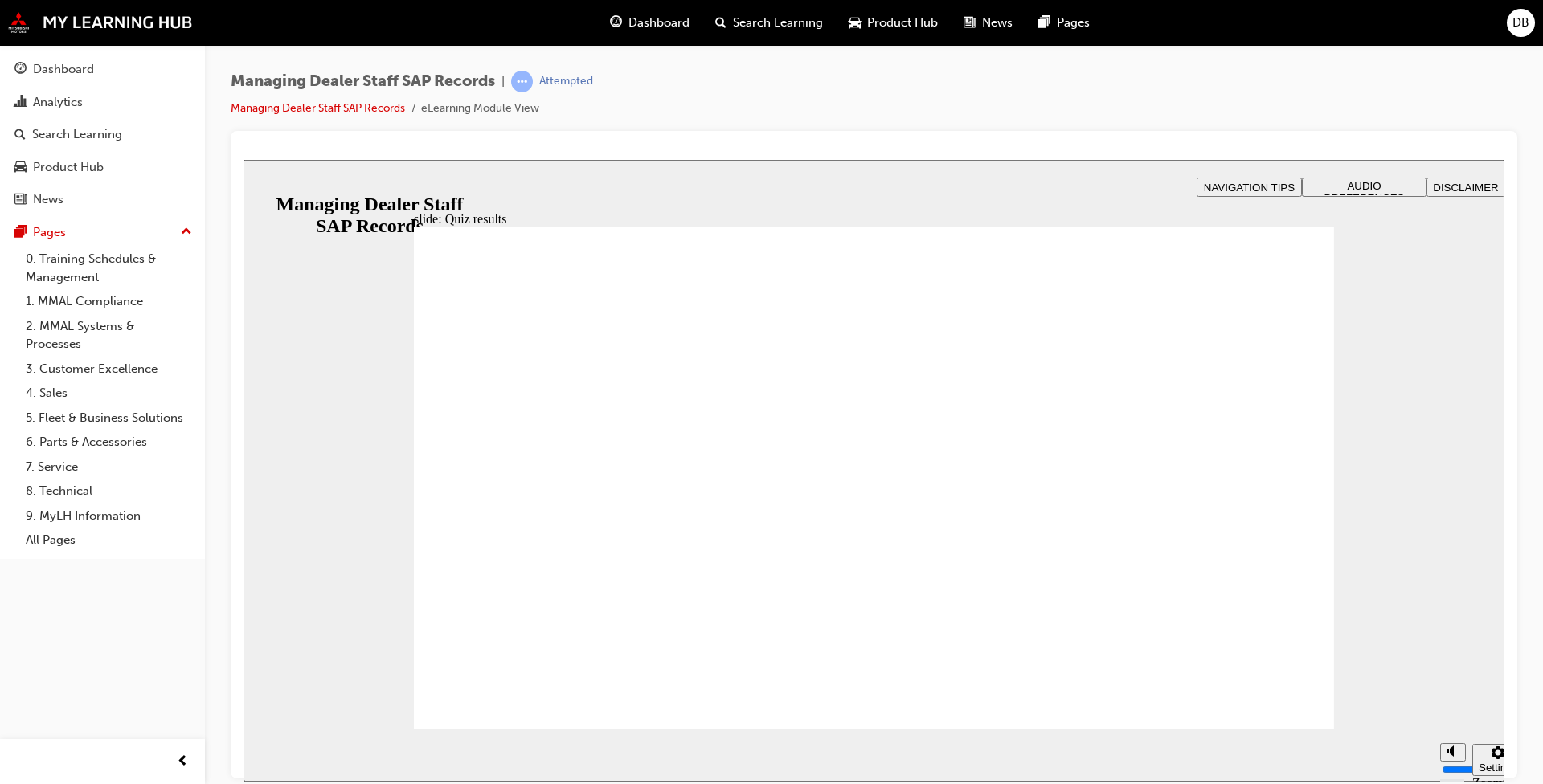 click 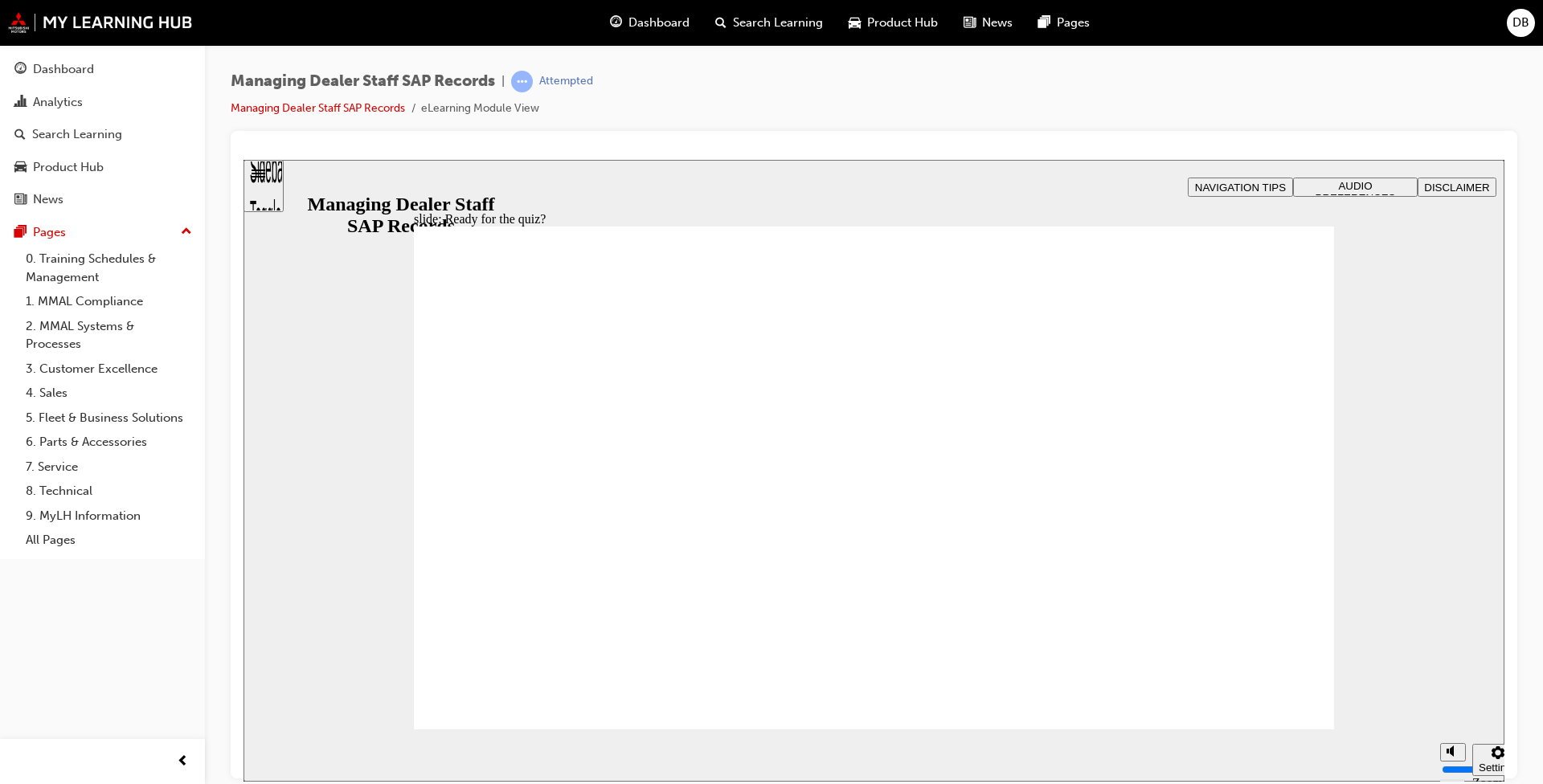 click 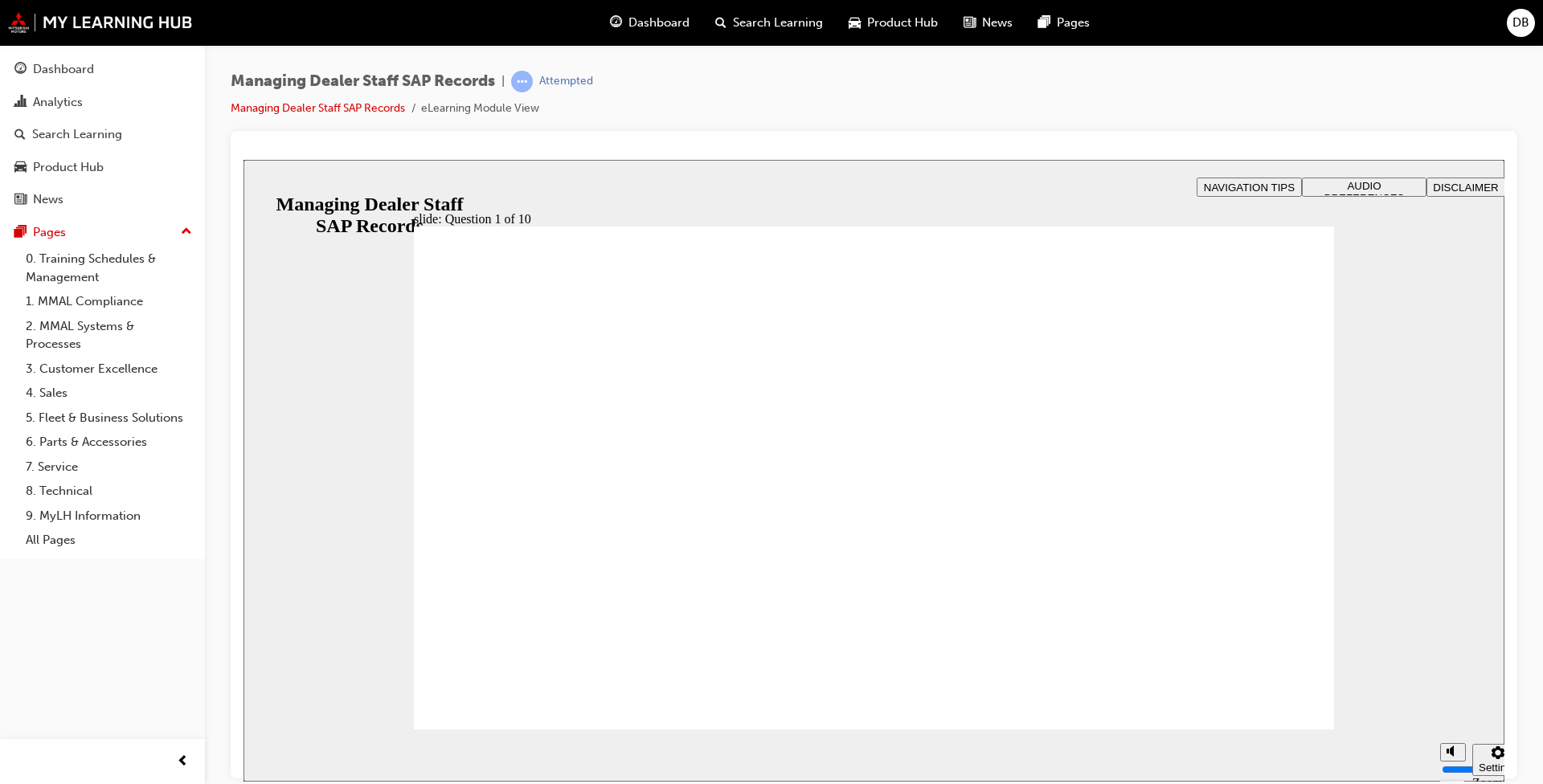 checkbox on "true" 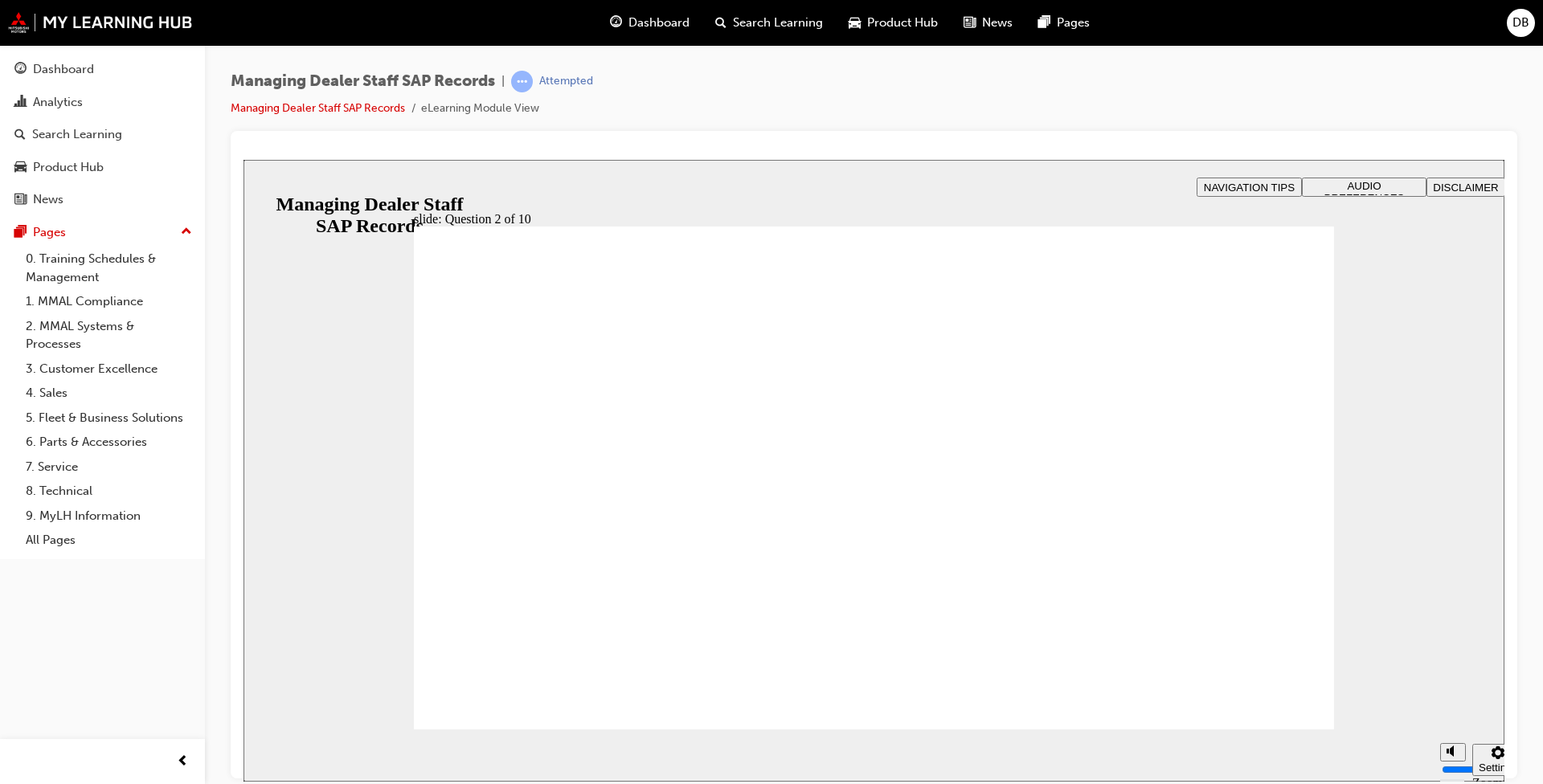 radio on "true" 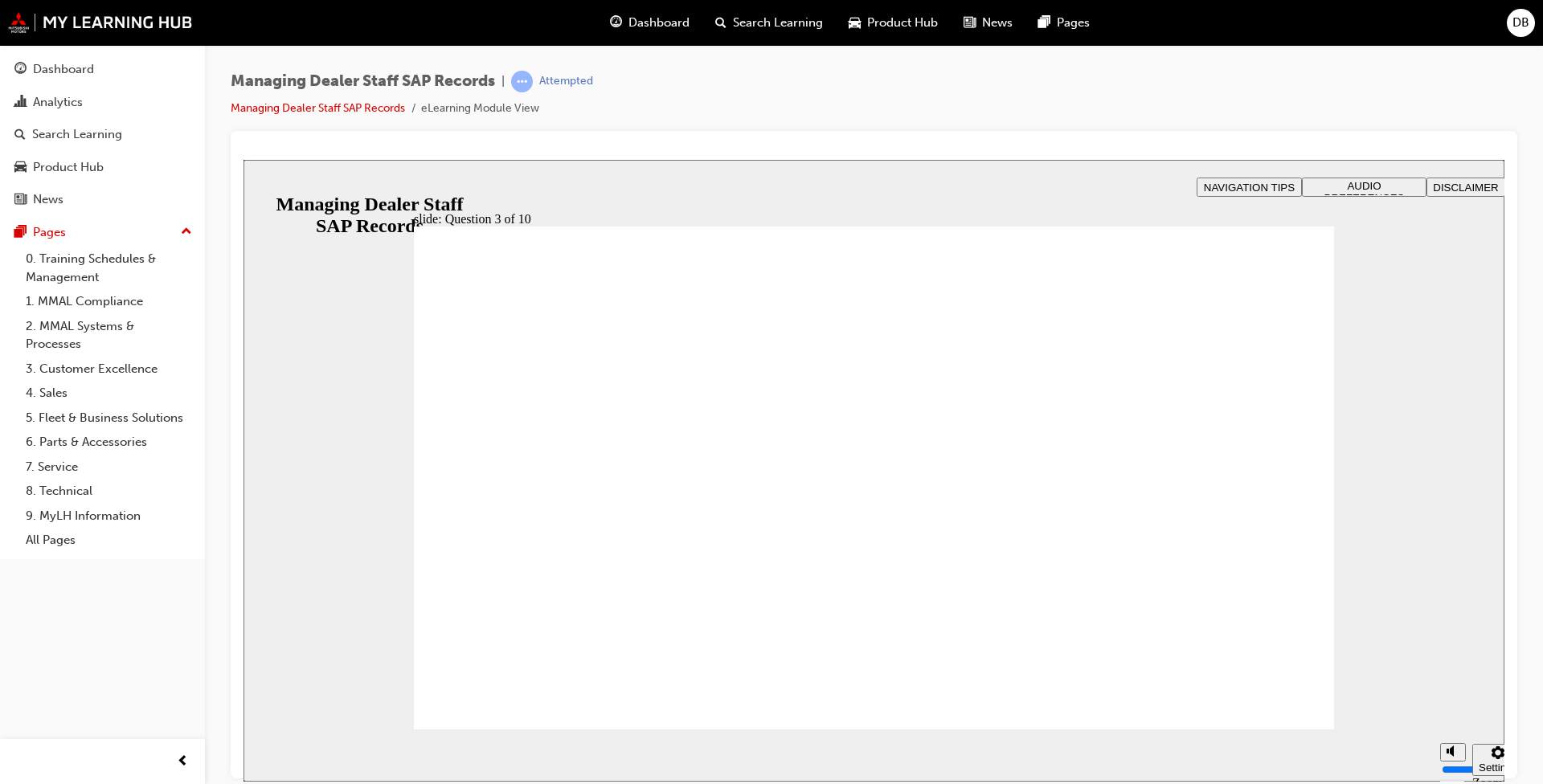 radio on "true" 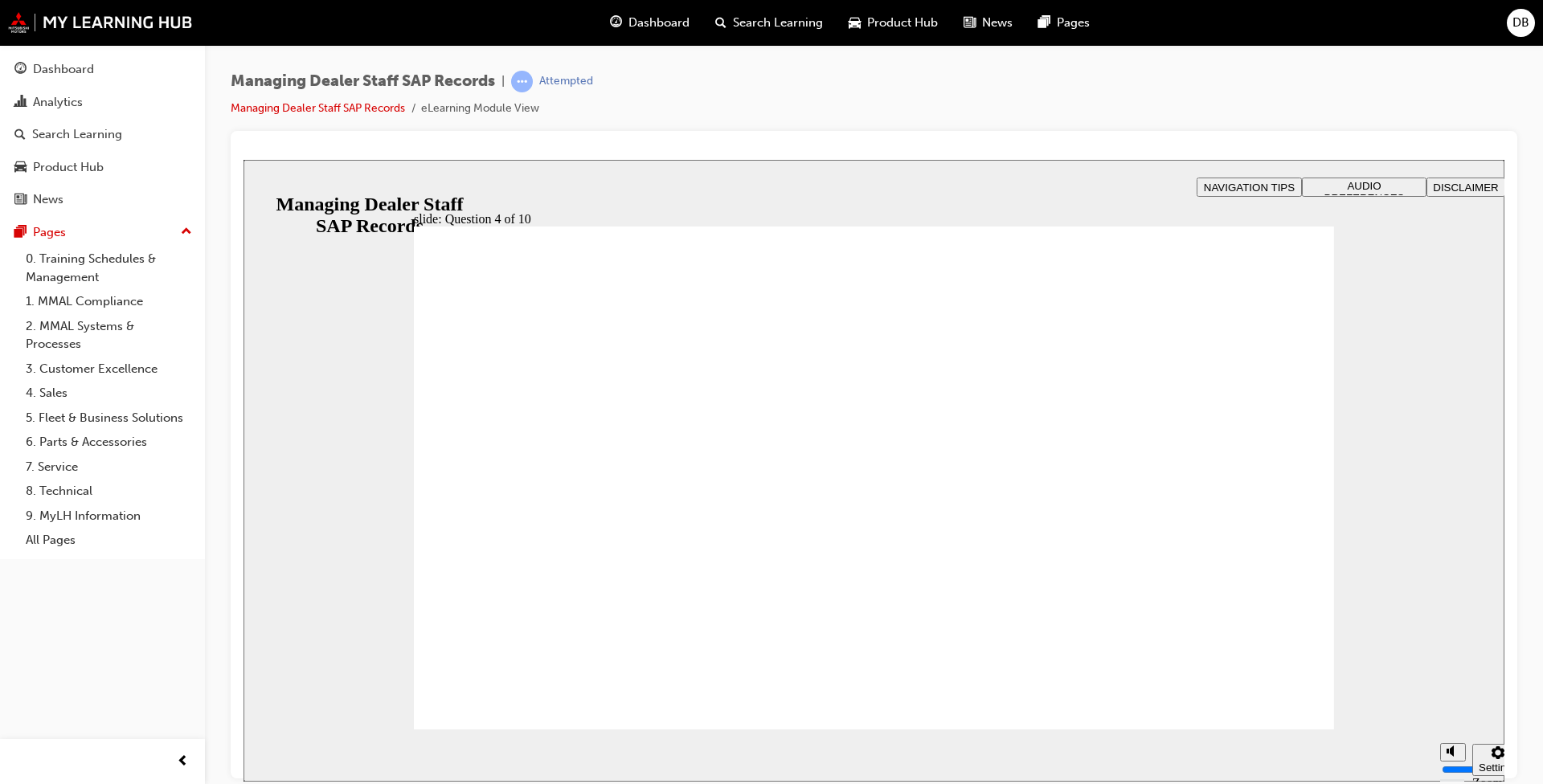 checkbox on "true" 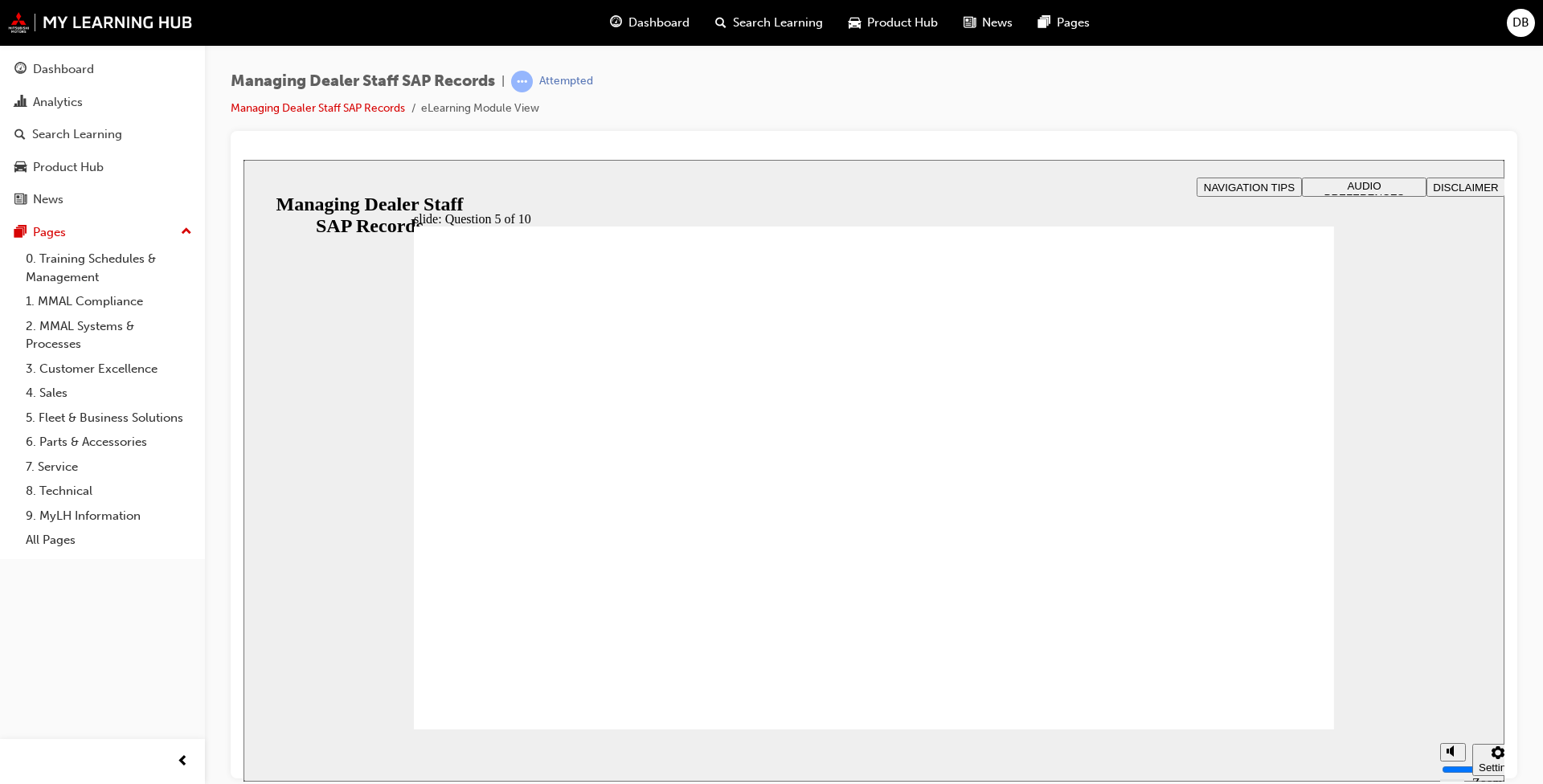 click 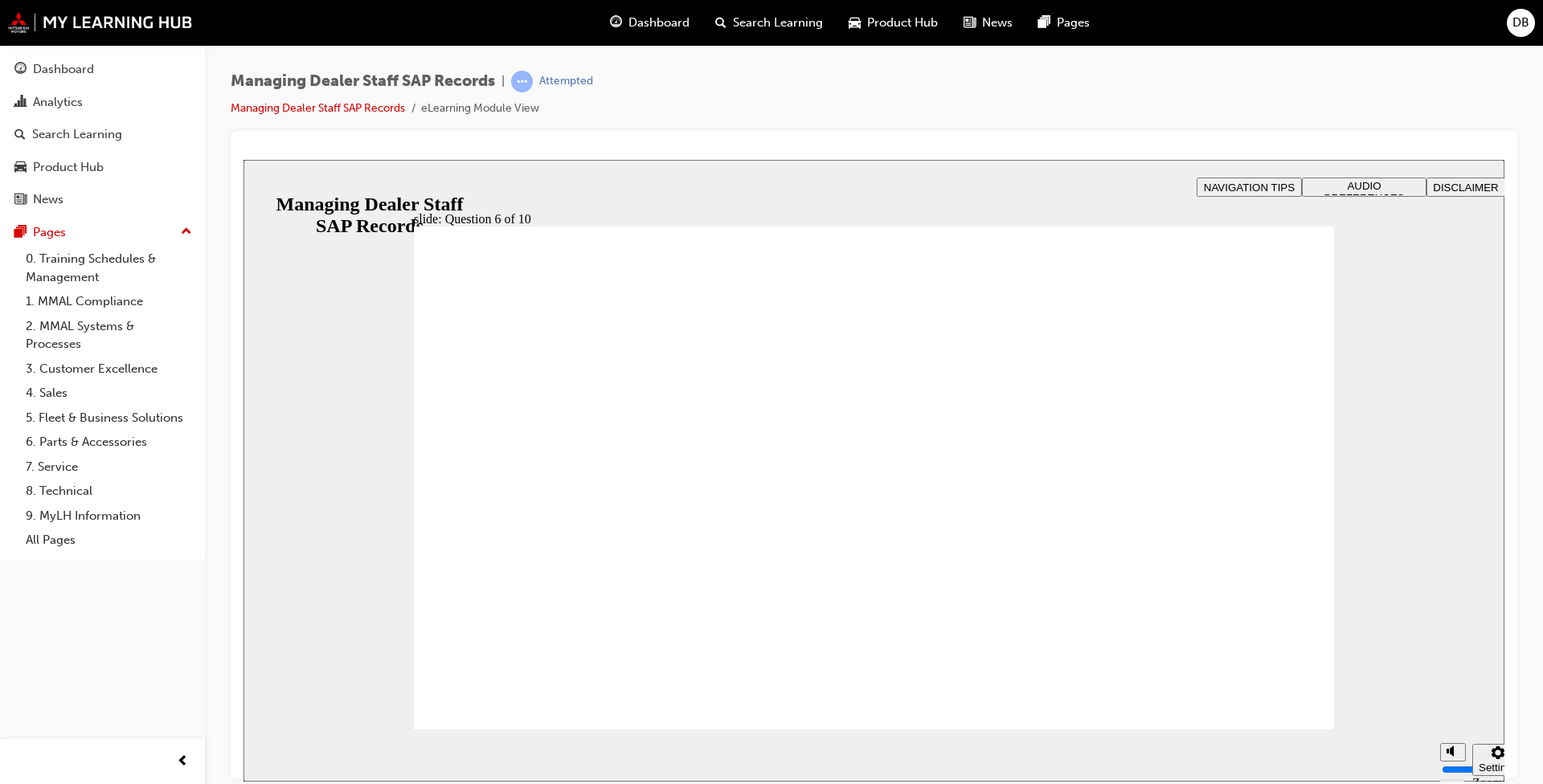 radio on "true" 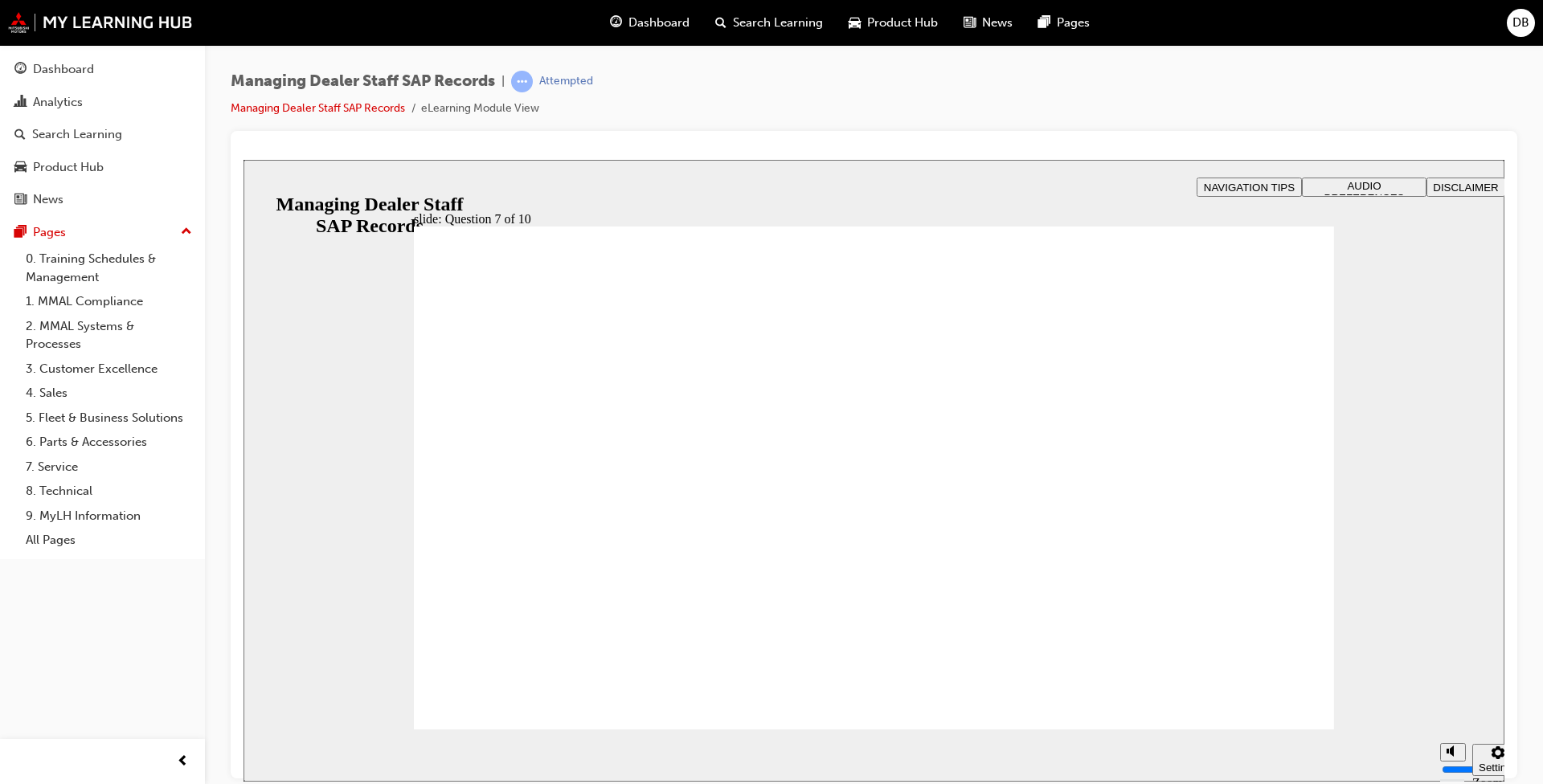 checkbox on "true" 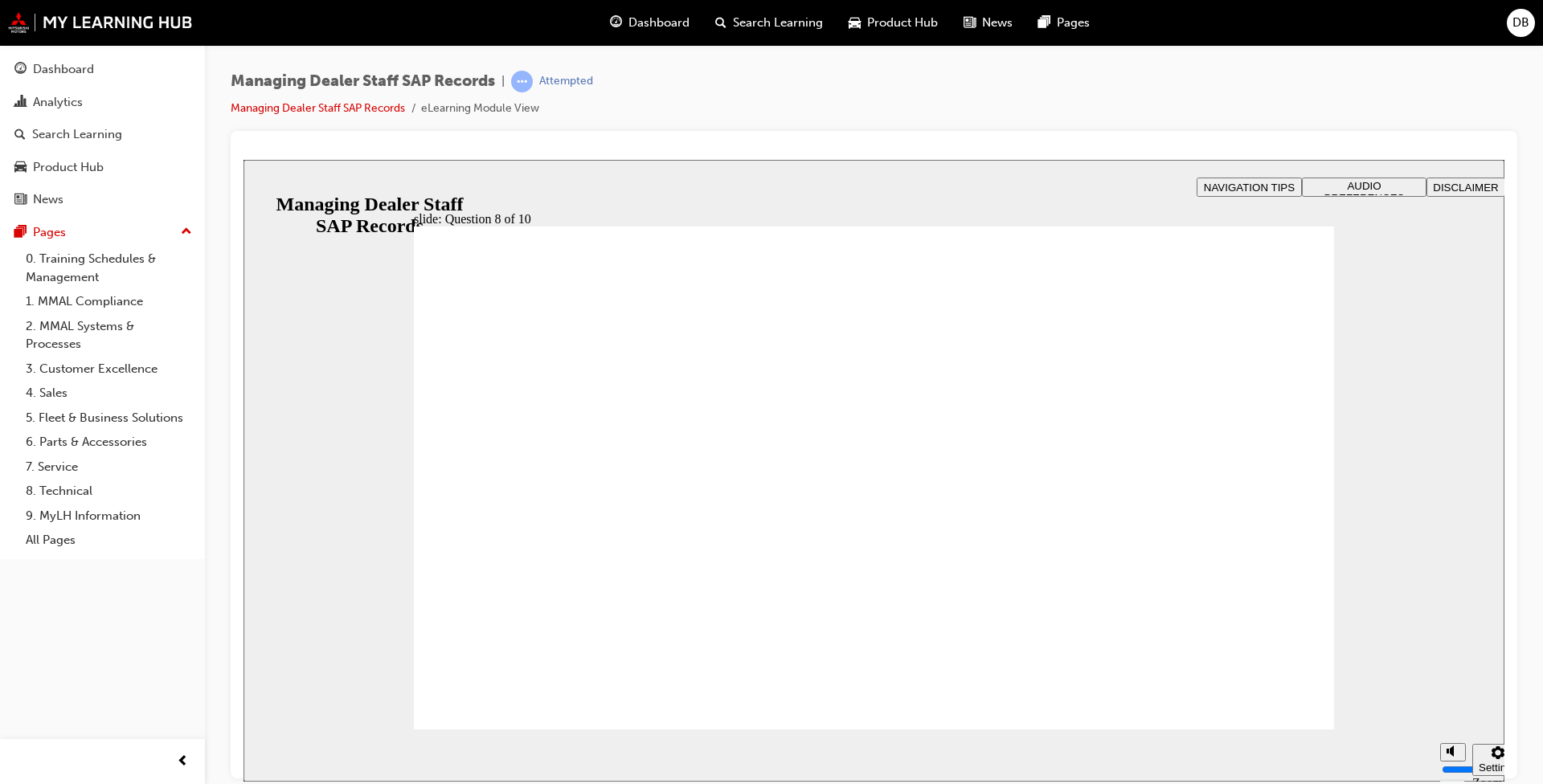 radio on "true" 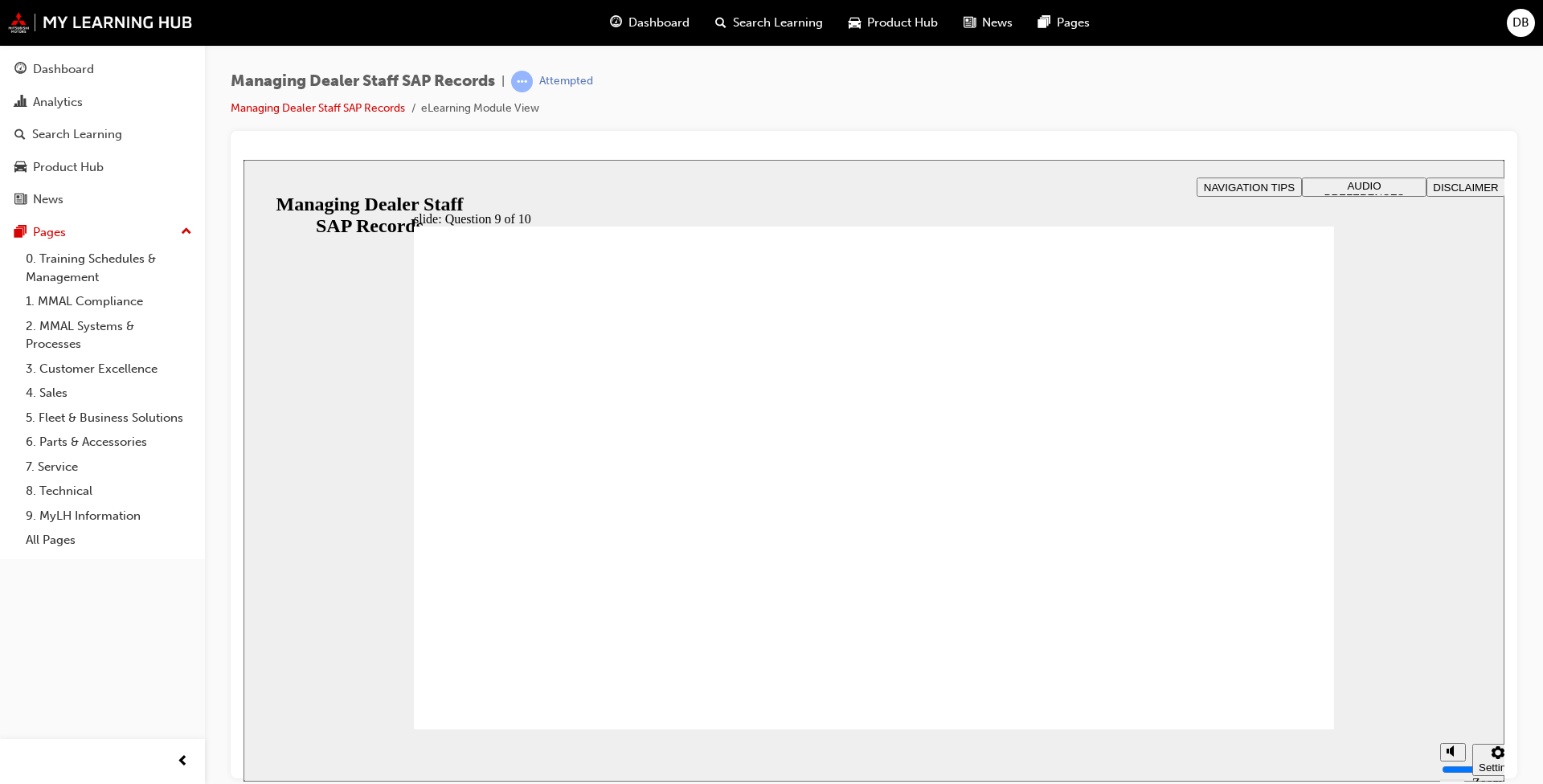 radio on "true" 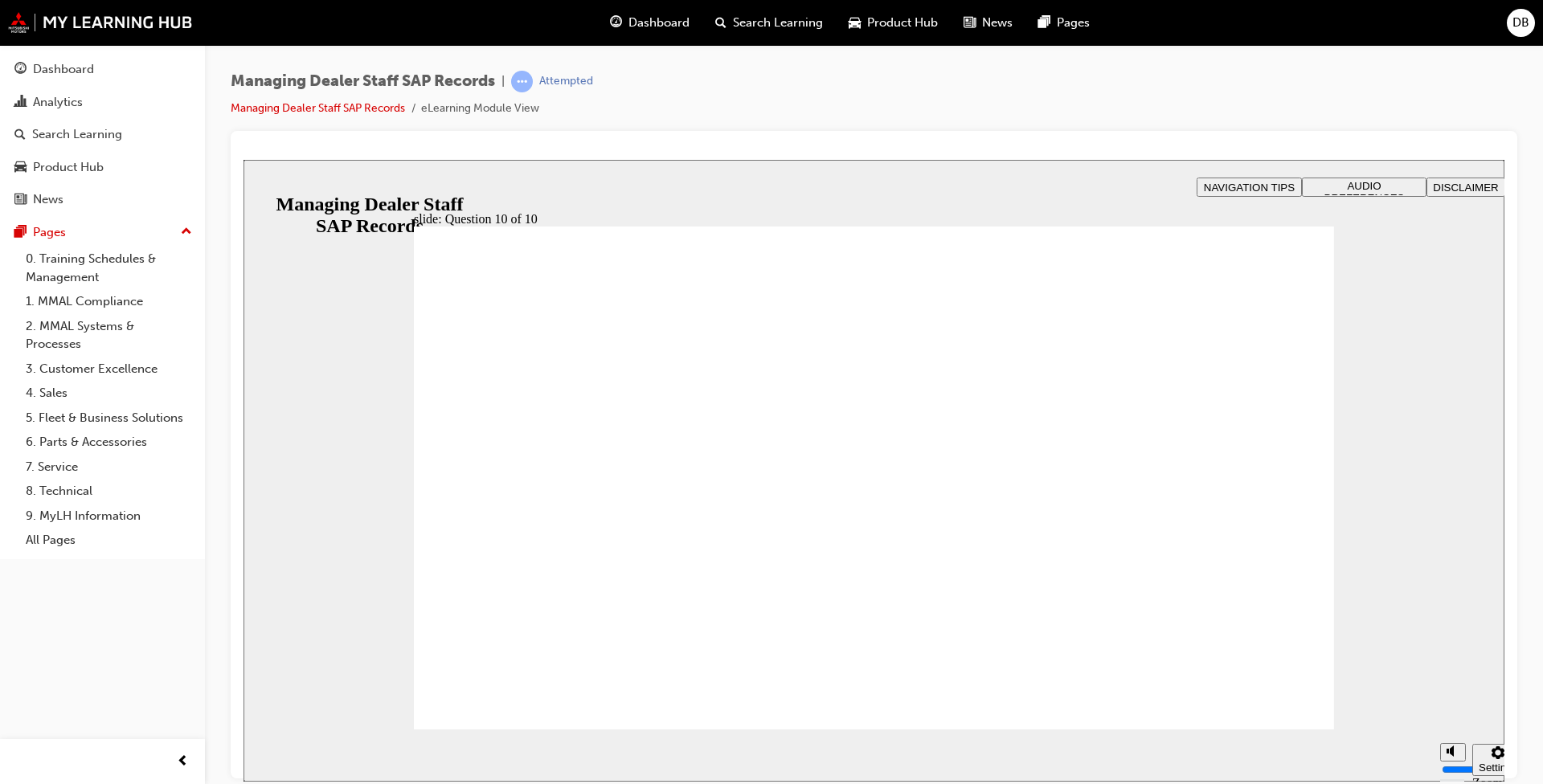 radio on "true" 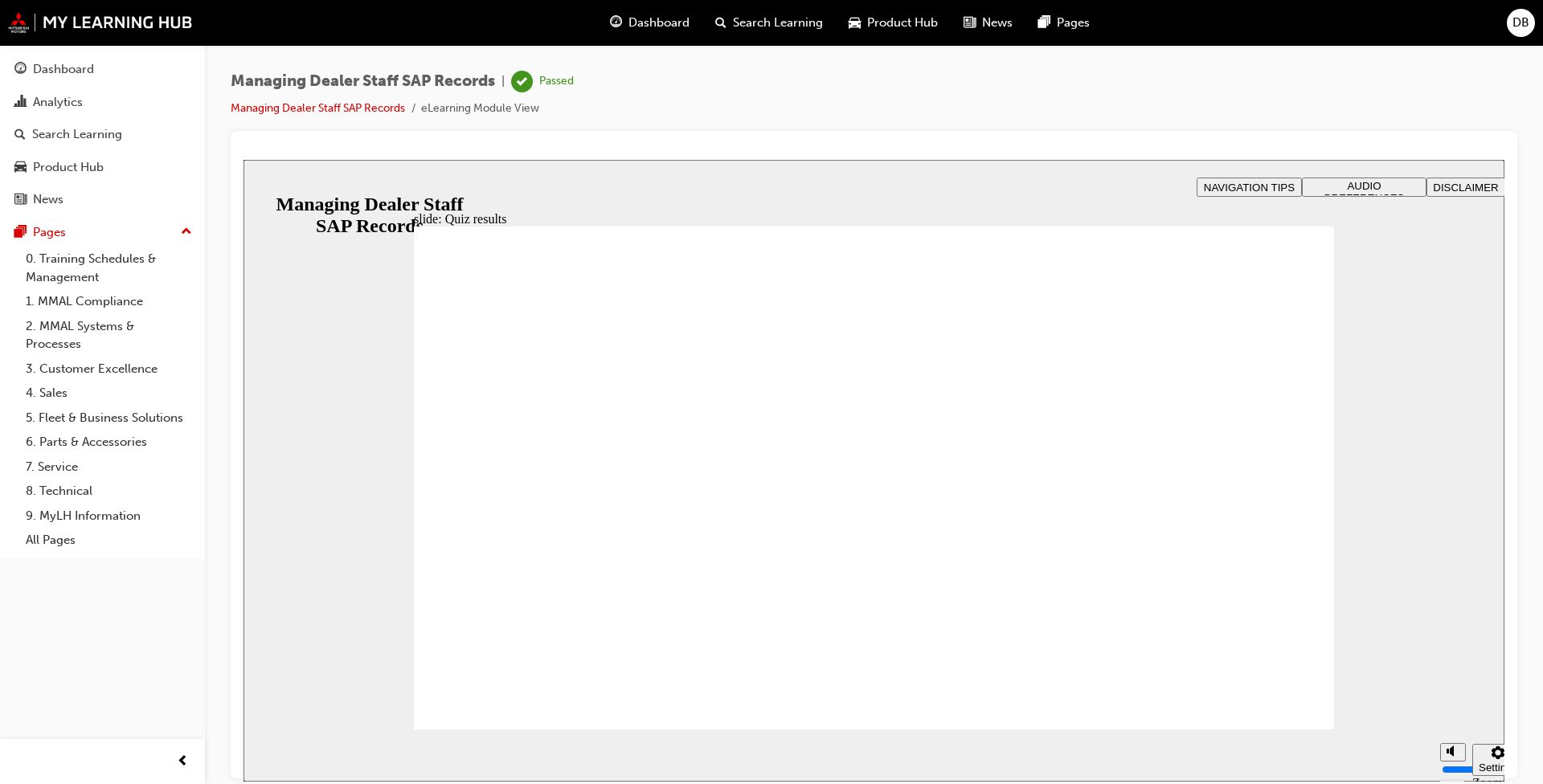 click 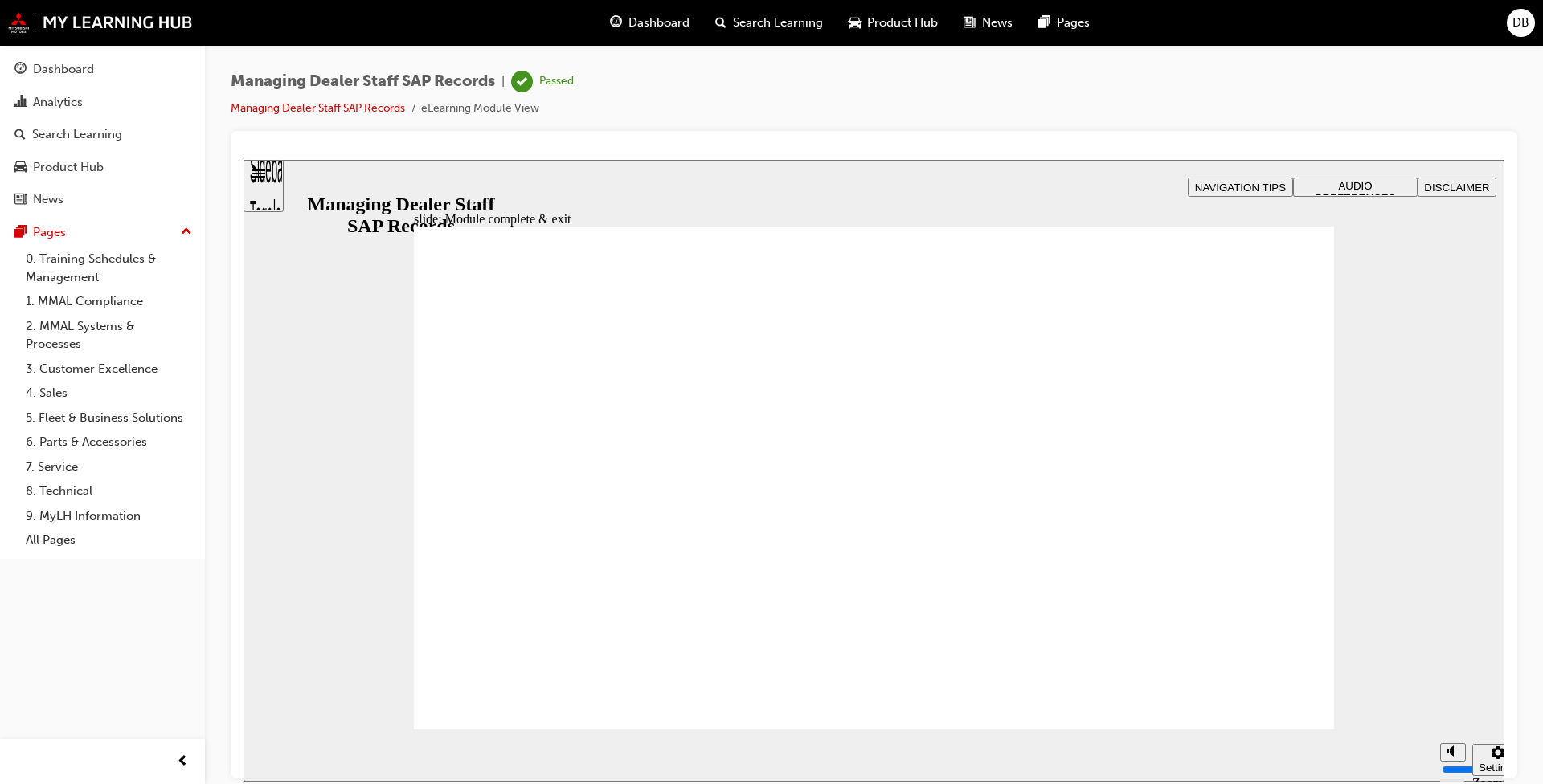 click 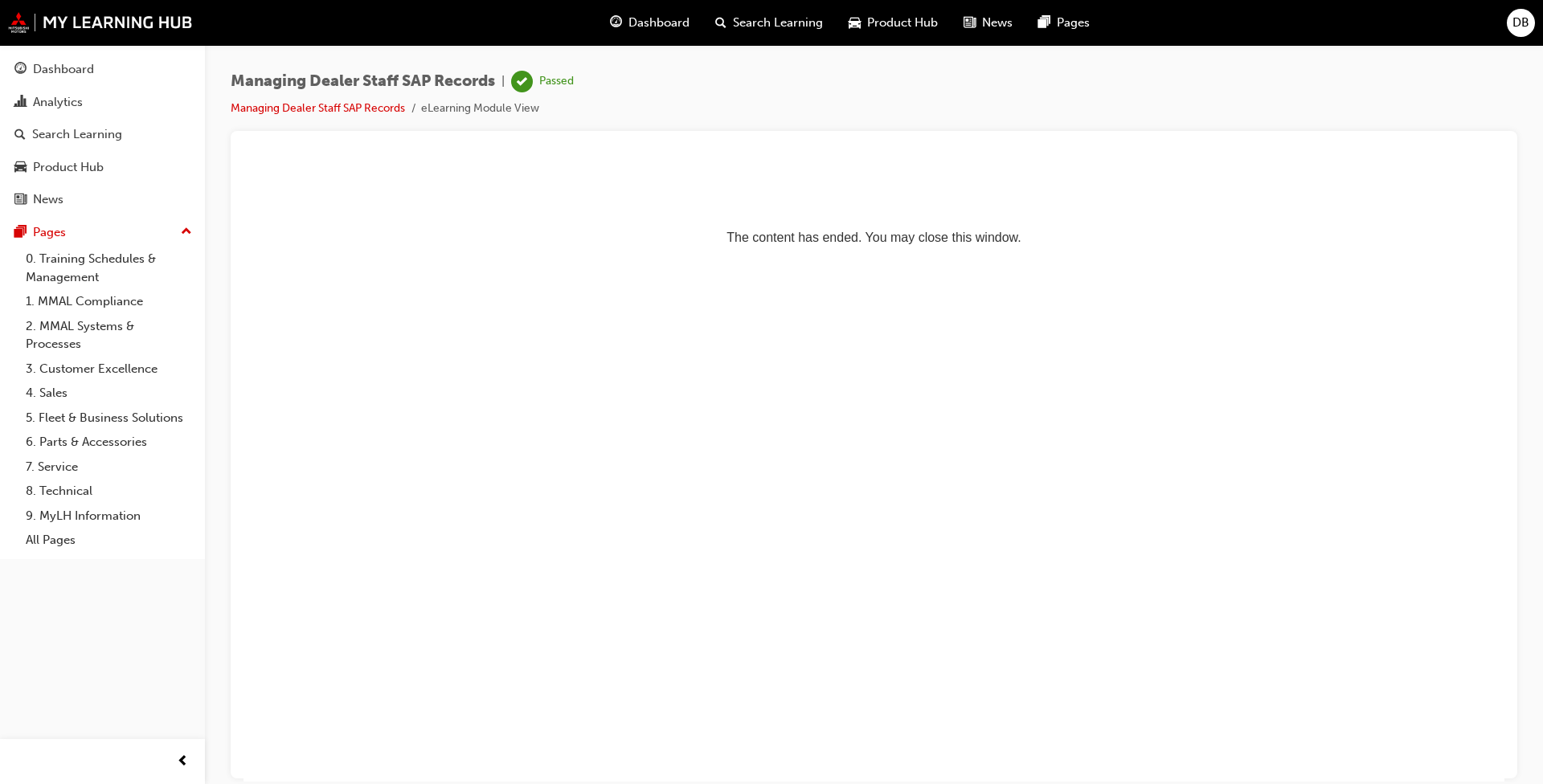 scroll, scrollTop: 0, scrollLeft: 0, axis: both 